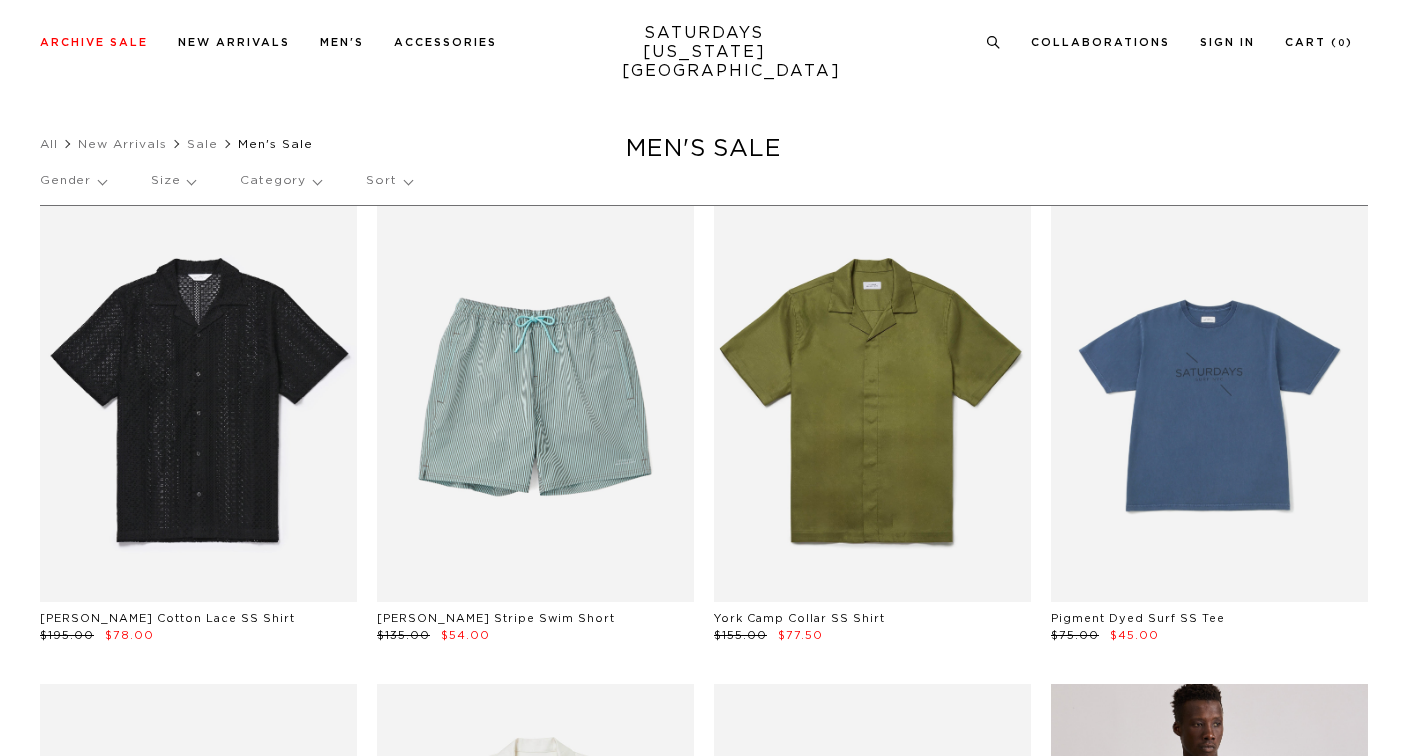 scroll, scrollTop: 577, scrollLeft: 0, axis: vertical 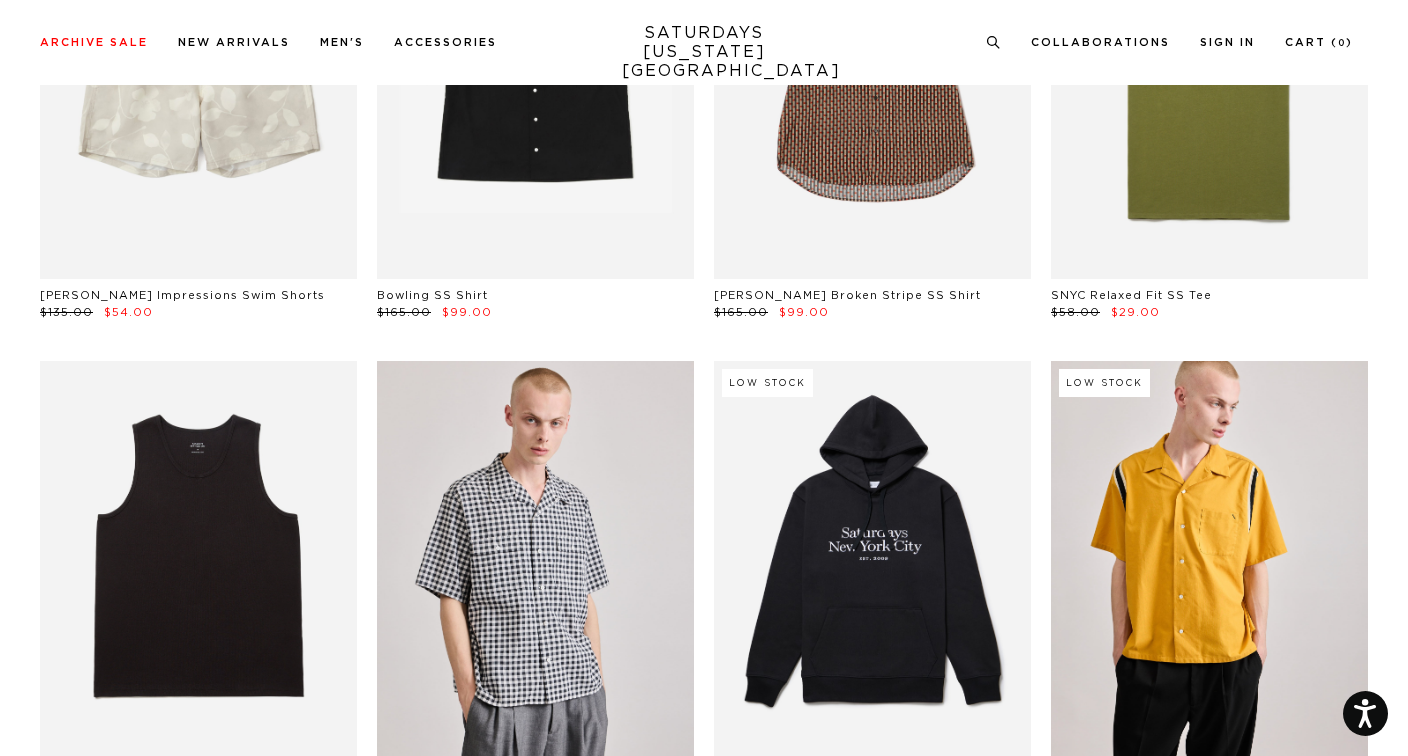 click on "Press Option+1 for screen-reader mode, Option+0 to cancel Accessibility Screen-Reader Guide, Feedback, and Issue Reporting | New window
Enjoy Complimentary Shipping on Orders Over $150  (Contiguous 48 States Only)
Archive Sale
Men's
Tees
Shirts
Shorts
Swim
Women's" at bounding box center [704, 20416] 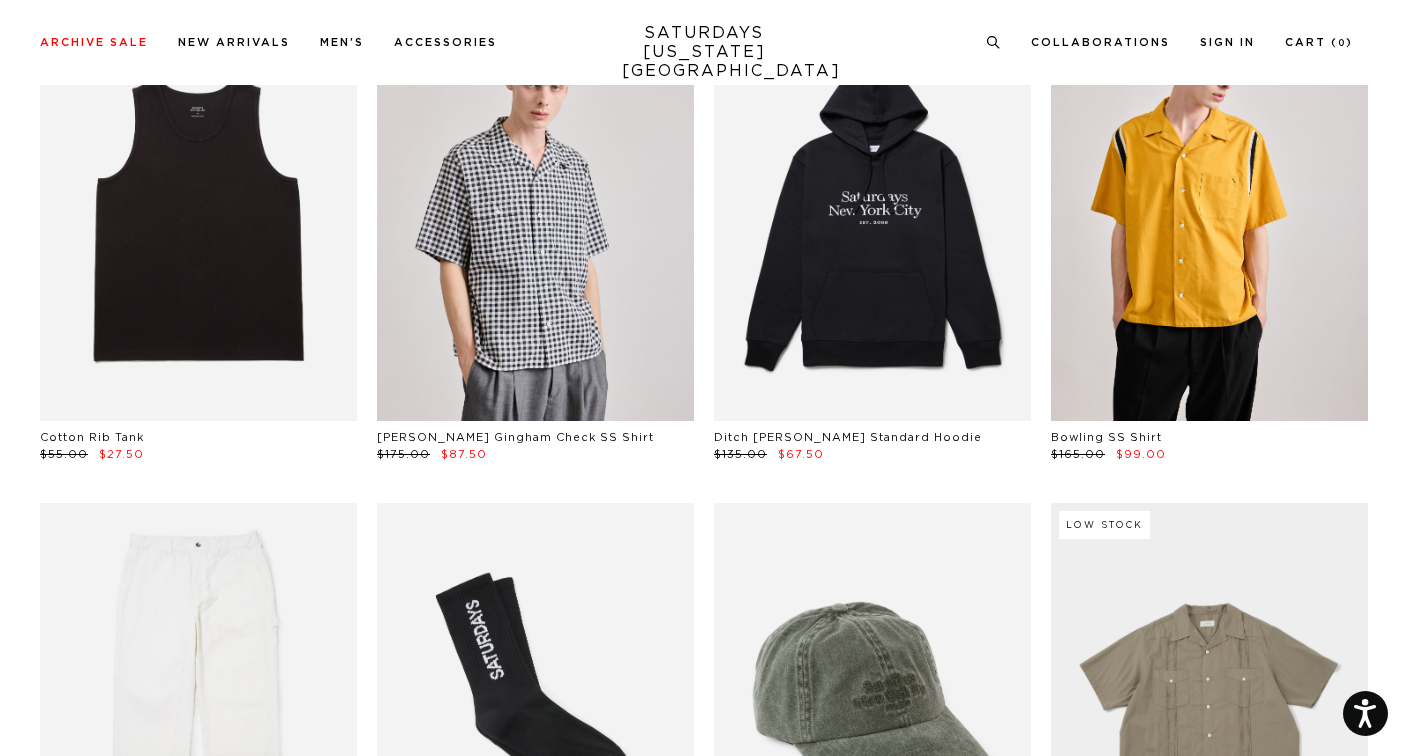 scroll, scrollTop: 3734, scrollLeft: 0, axis: vertical 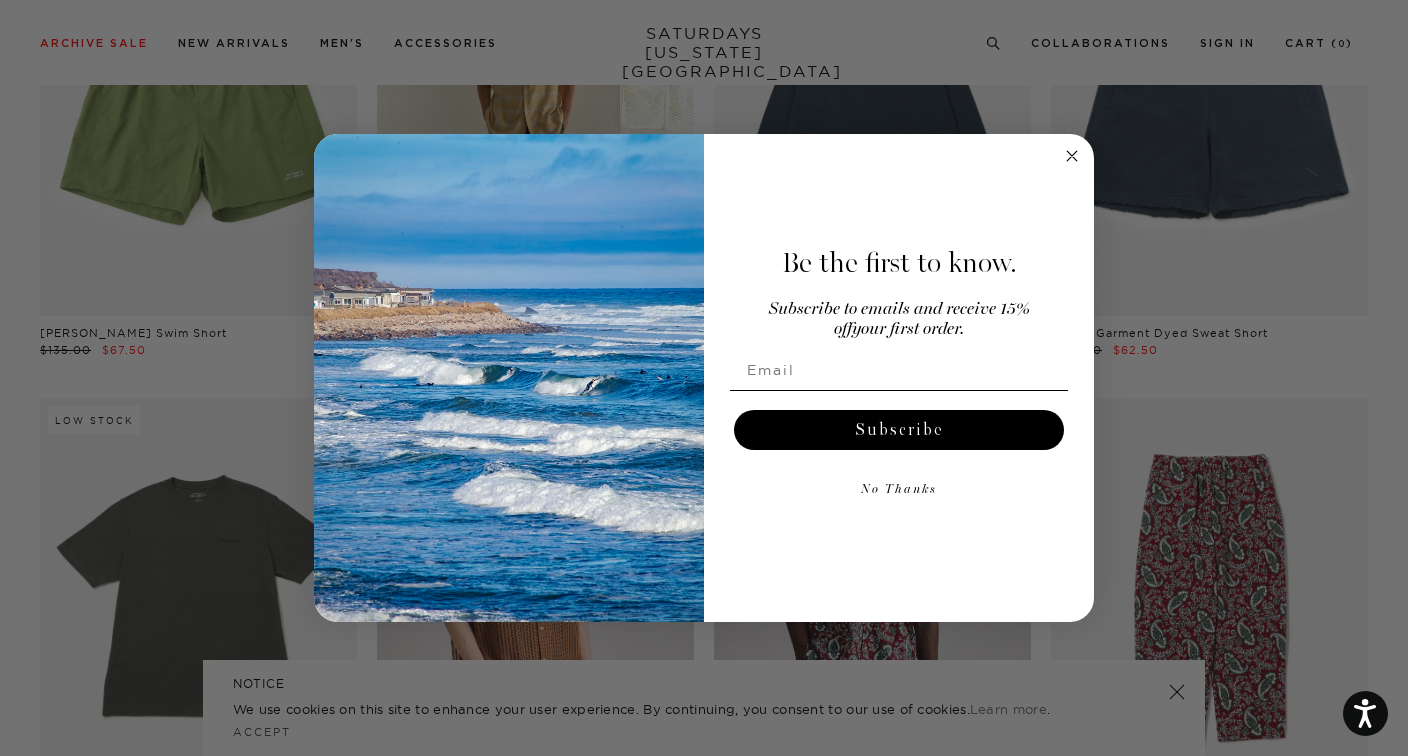 click 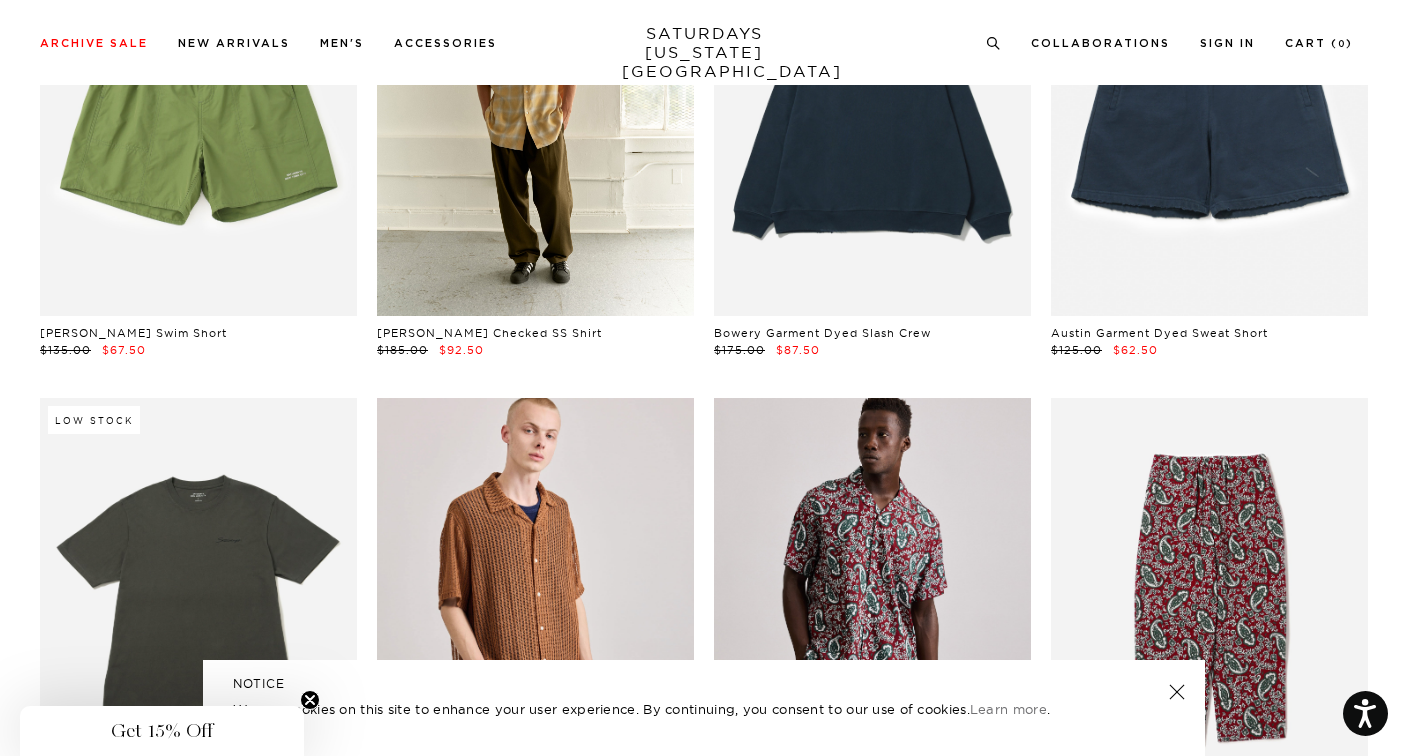 click at bounding box center [1177, 692] 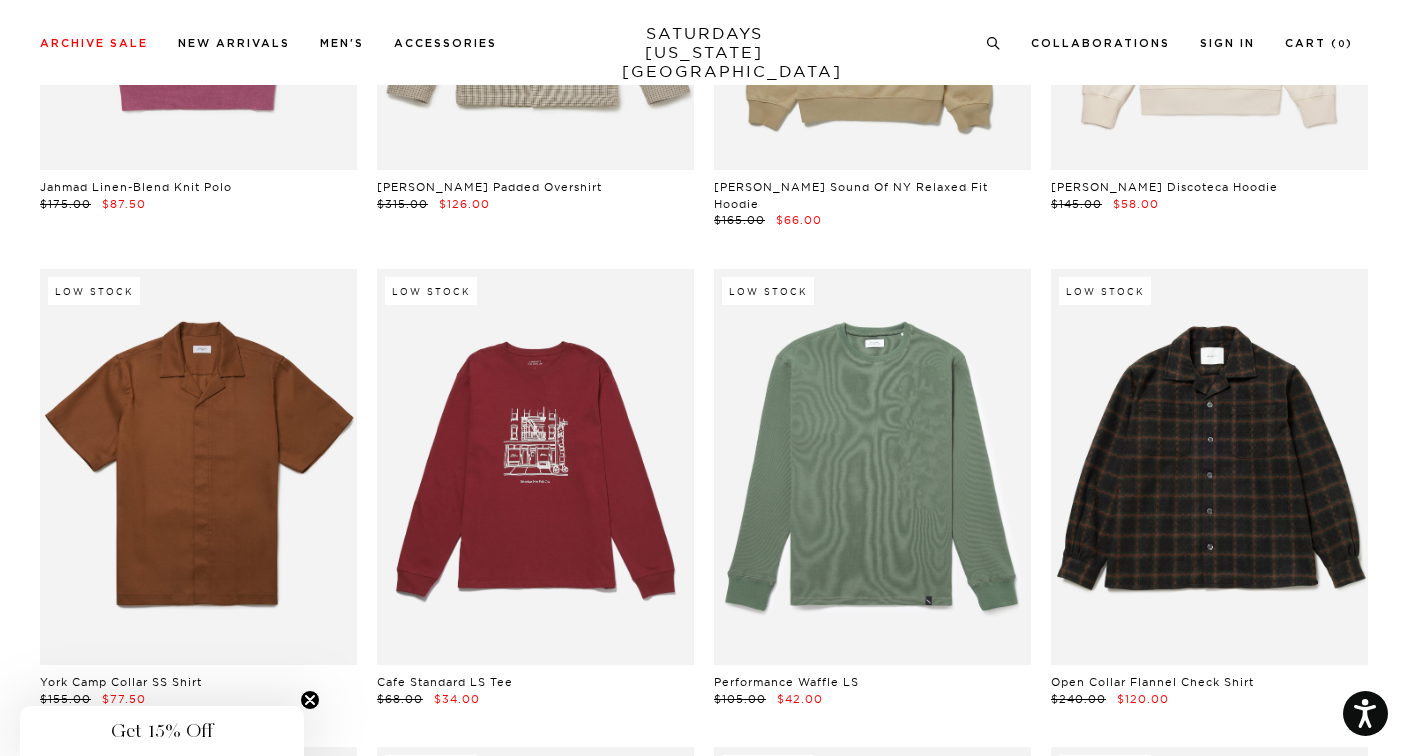 scroll, scrollTop: 33504, scrollLeft: 12, axis: both 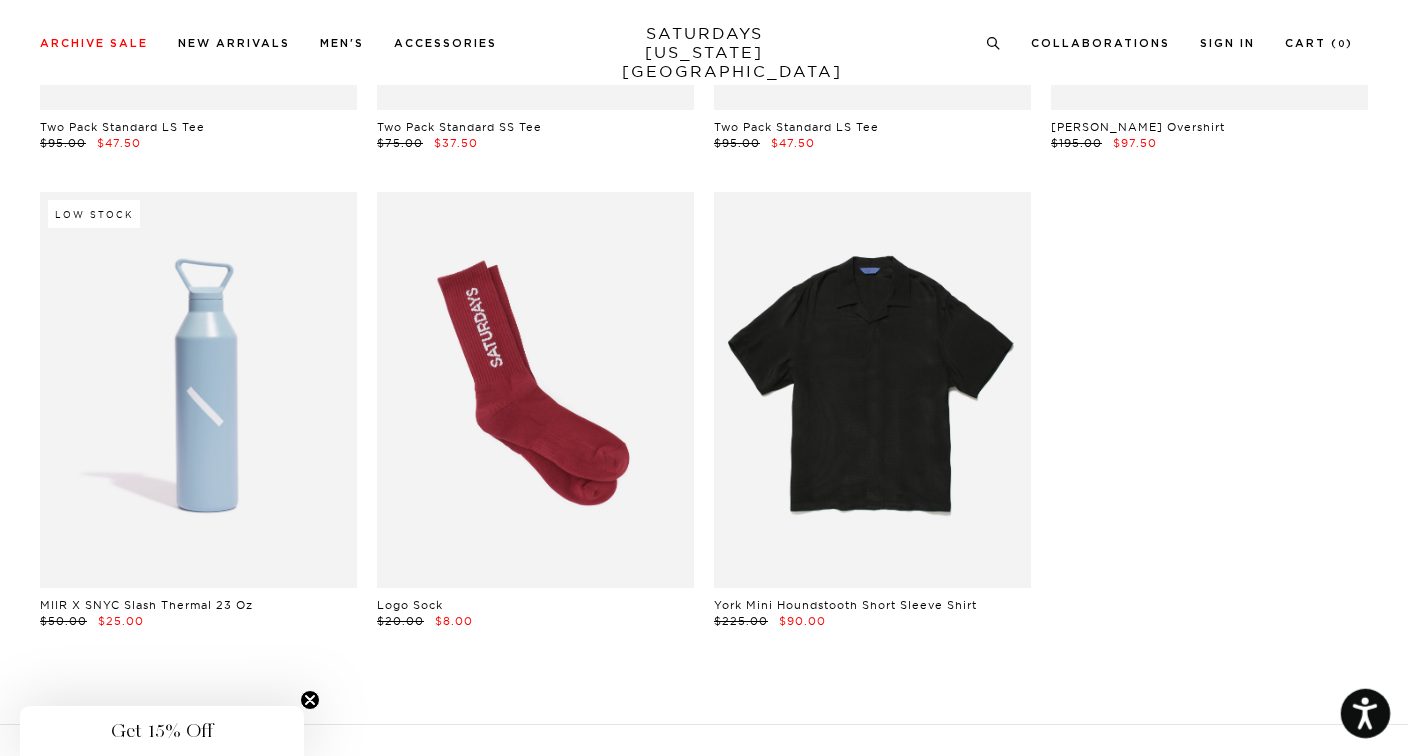 click 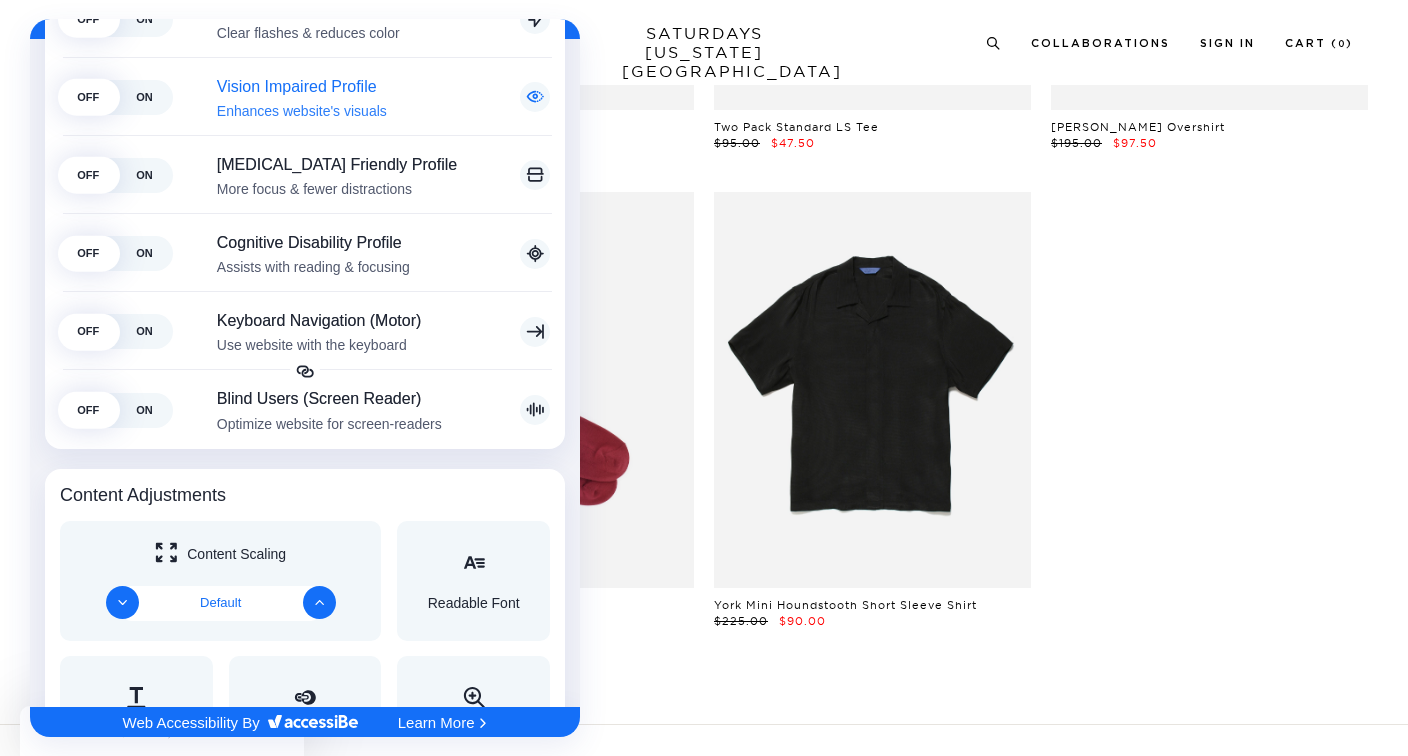scroll, scrollTop: 375, scrollLeft: 0, axis: vertical 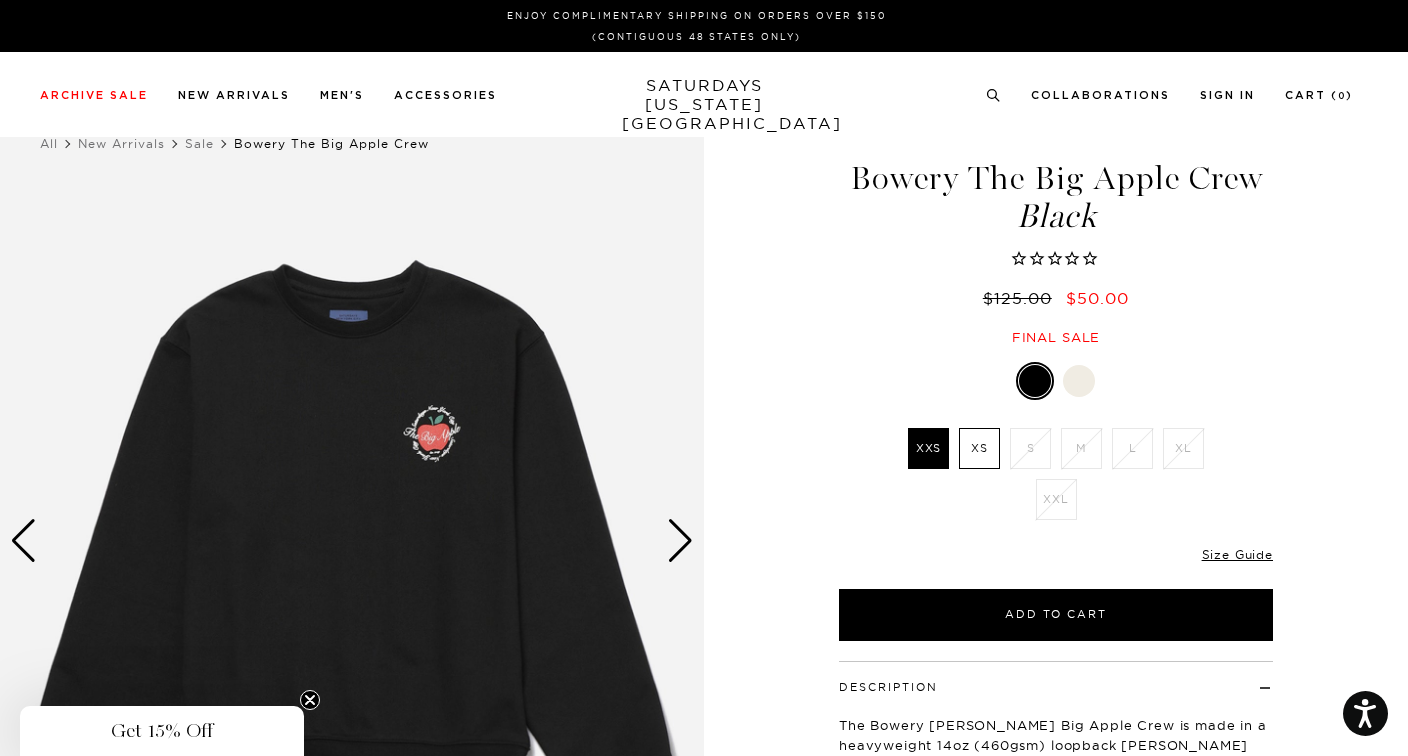 click at bounding box center (680, 541) 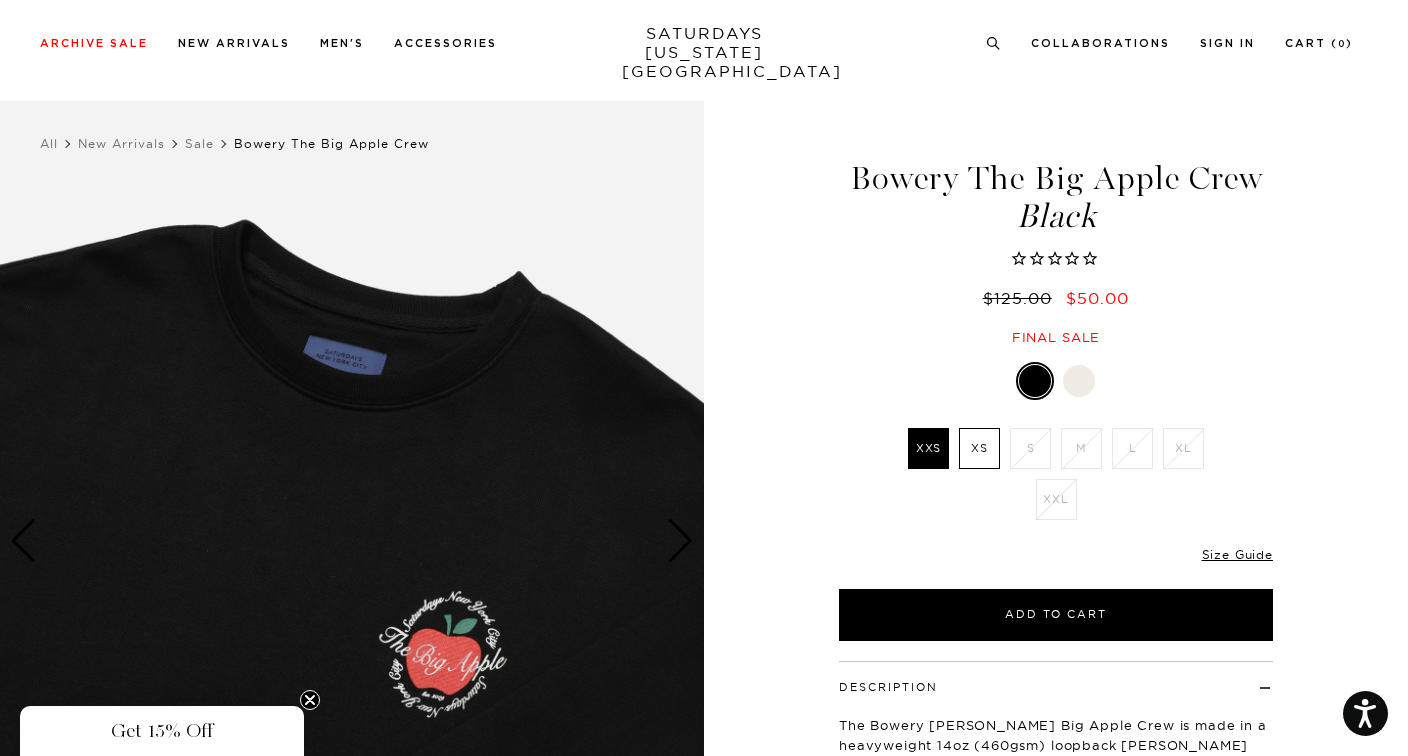 scroll, scrollTop: 130, scrollLeft: 0, axis: vertical 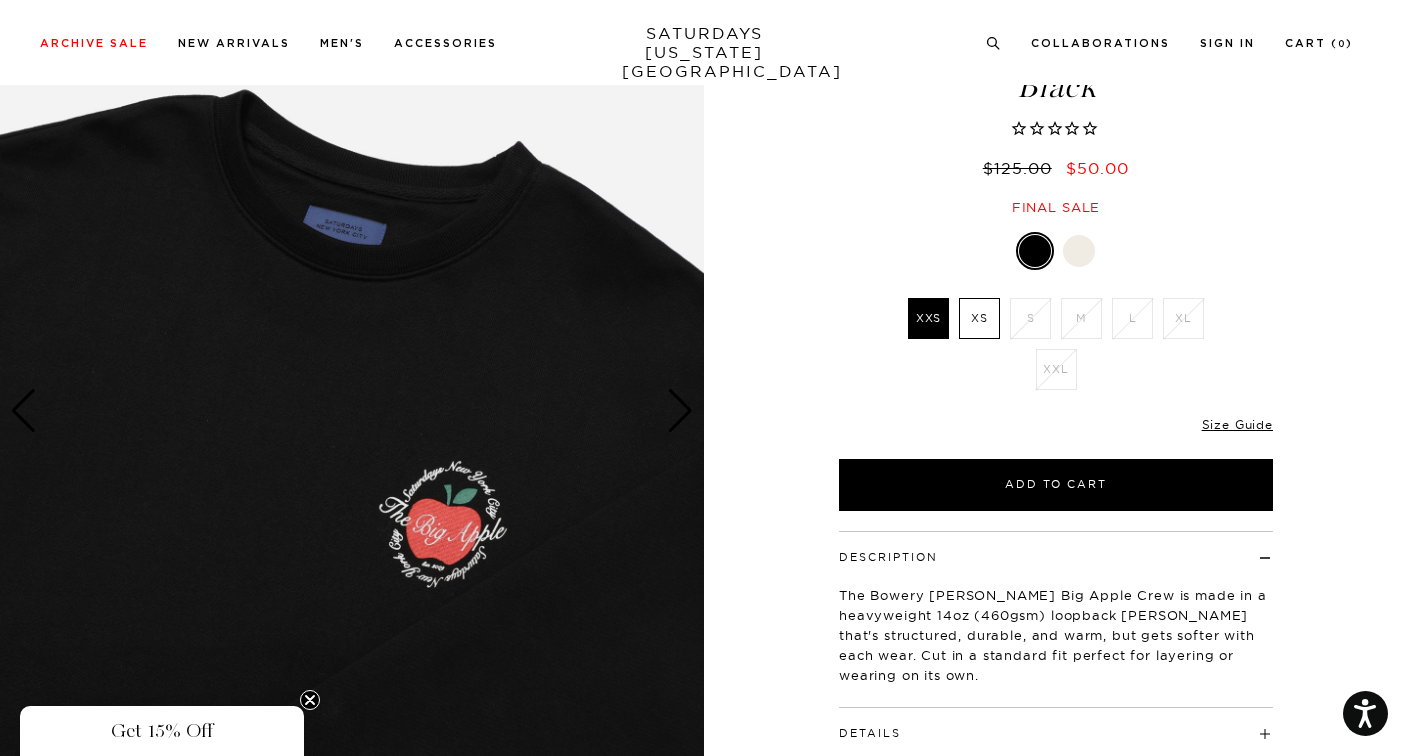 click at bounding box center [352, 411] 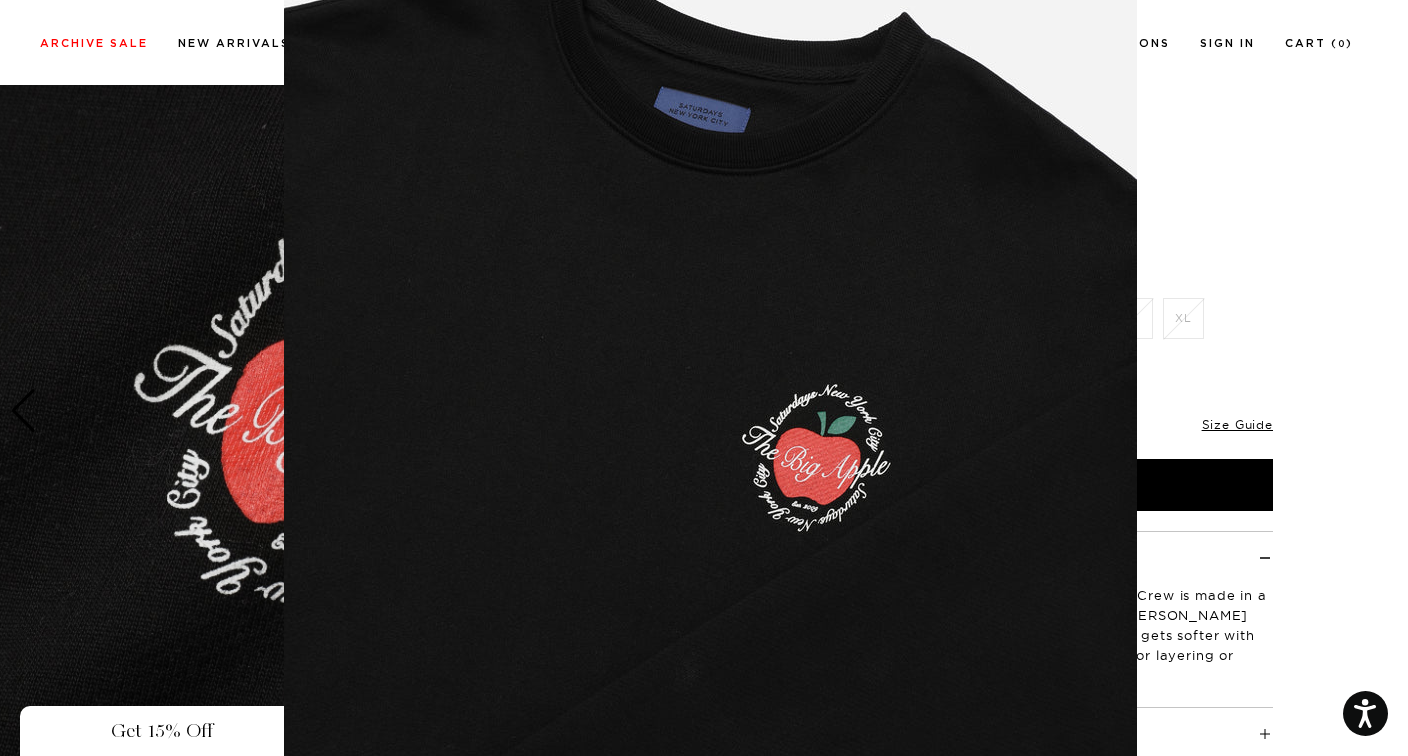 scroll, scrollTop: 160, scrollLeft: 0, axis: vertical 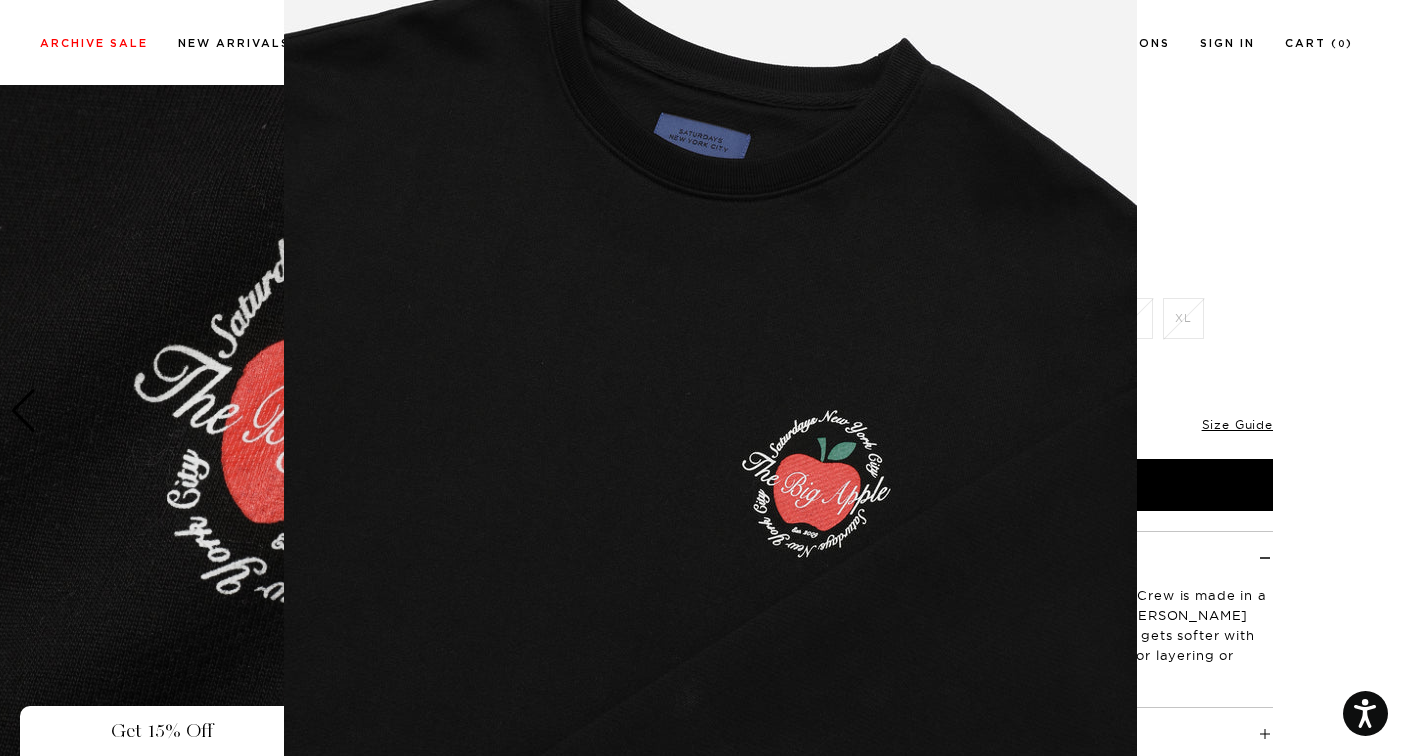 click at bounding box center (704, 378) 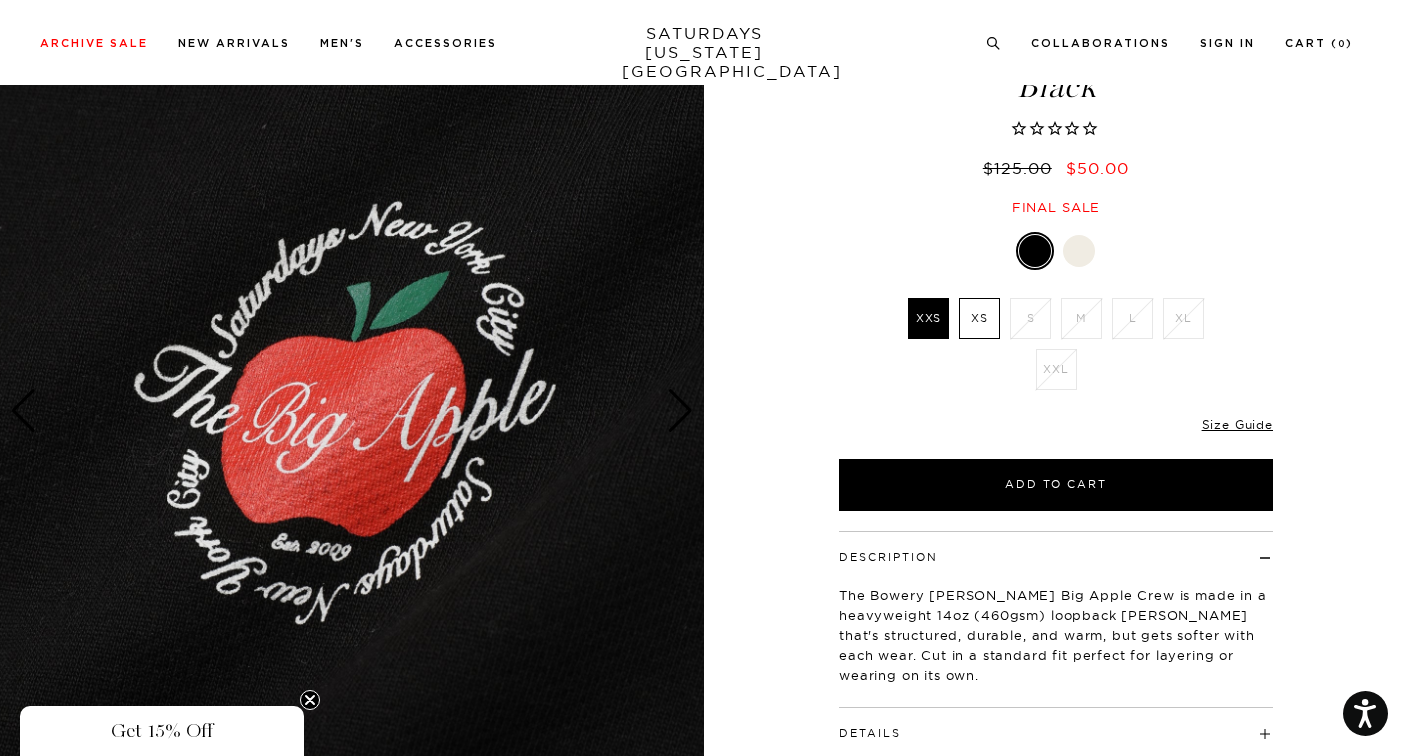 click at bounding box center [1079, 251] 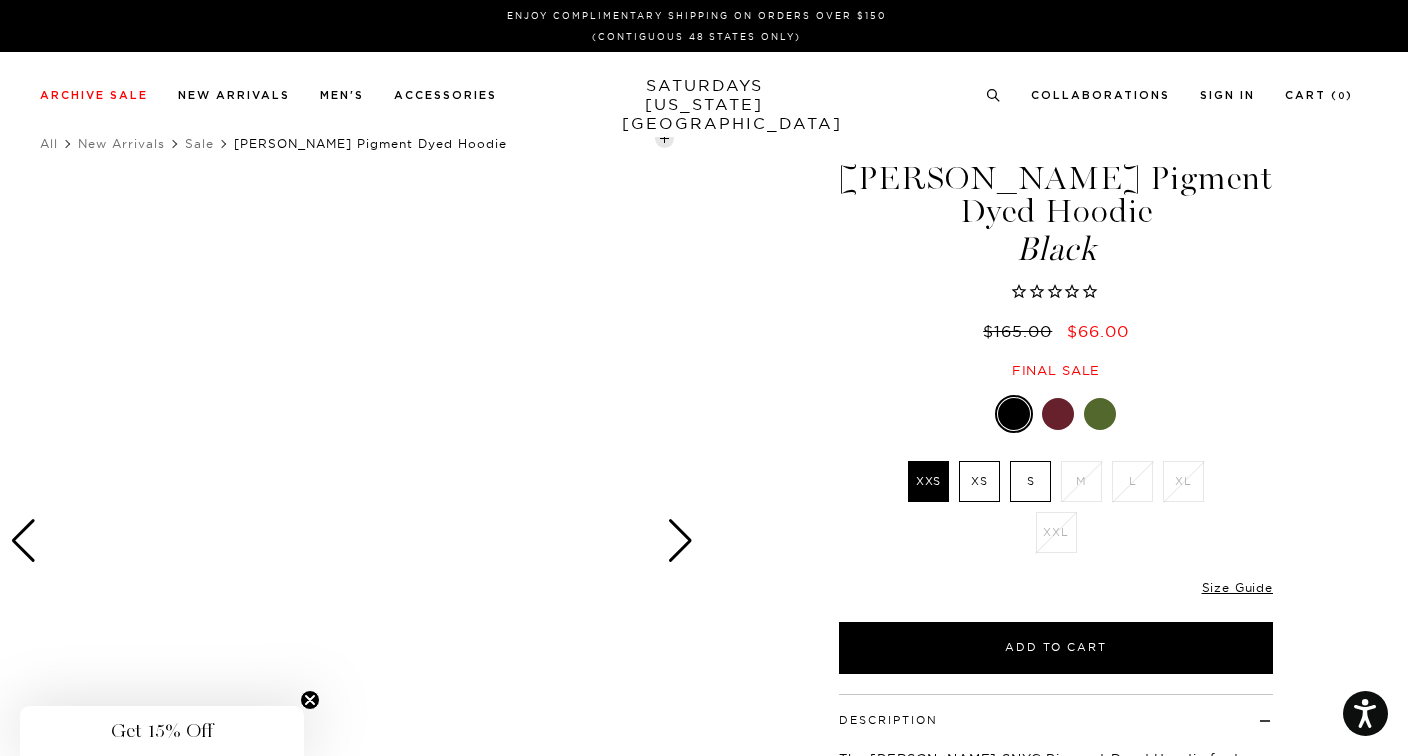 scroll, scrollTop: 0, scrollLeft: 0, axis: both 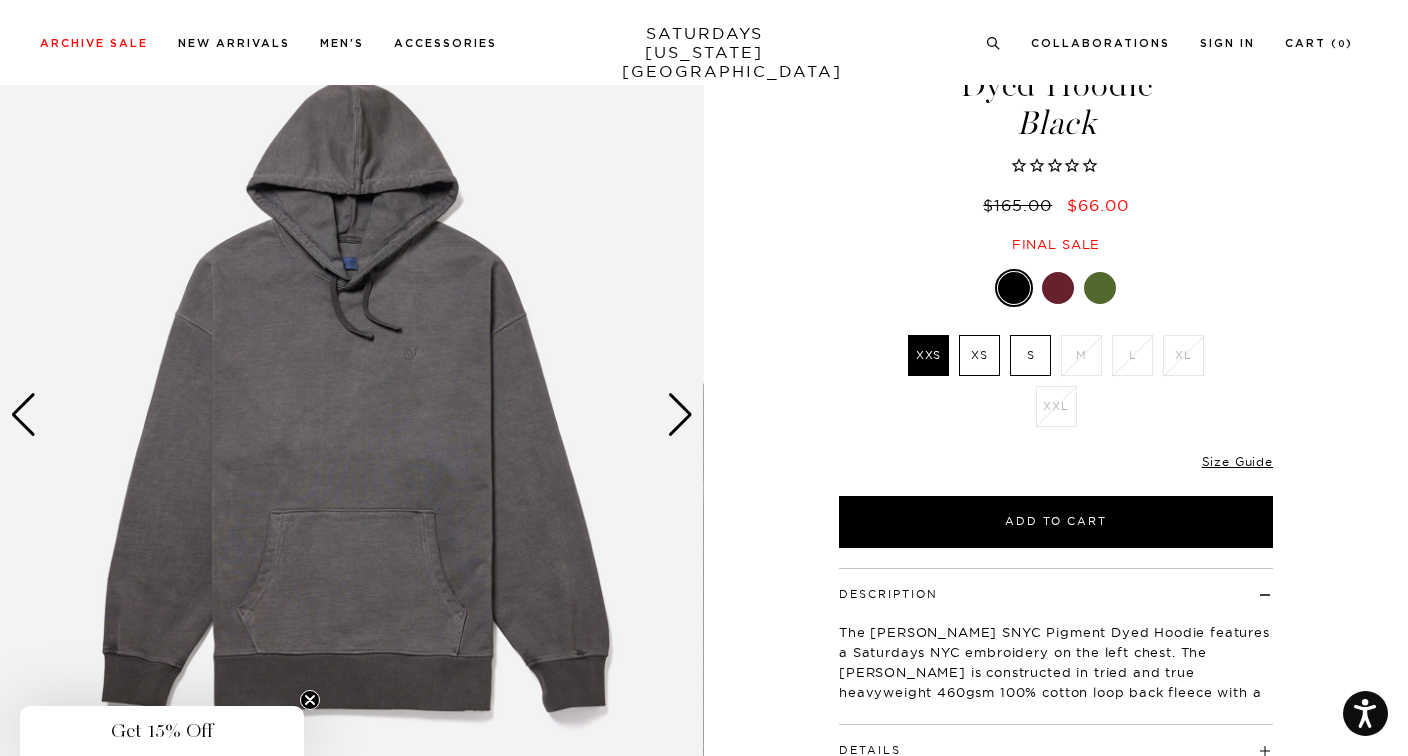 click at bounding box center (680, 415) 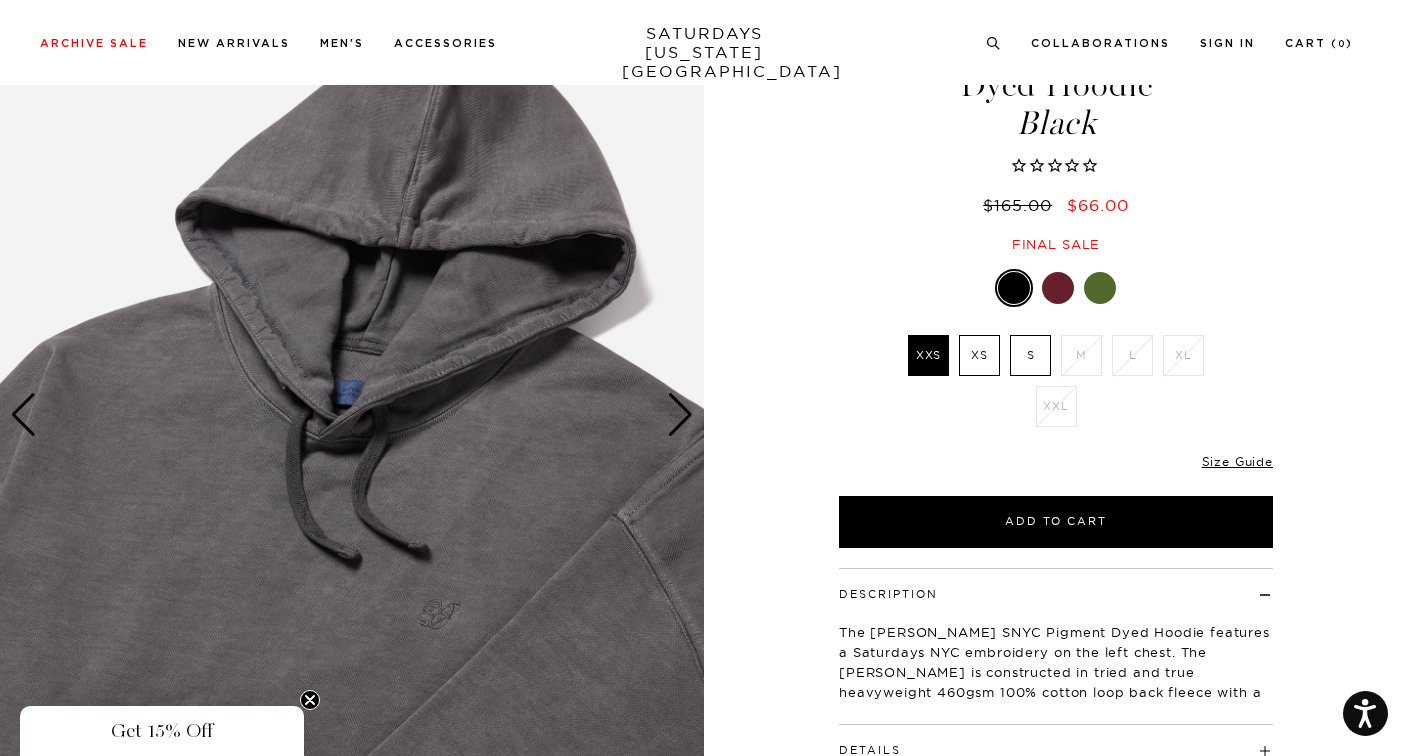 click at bounding box center (680, 415) 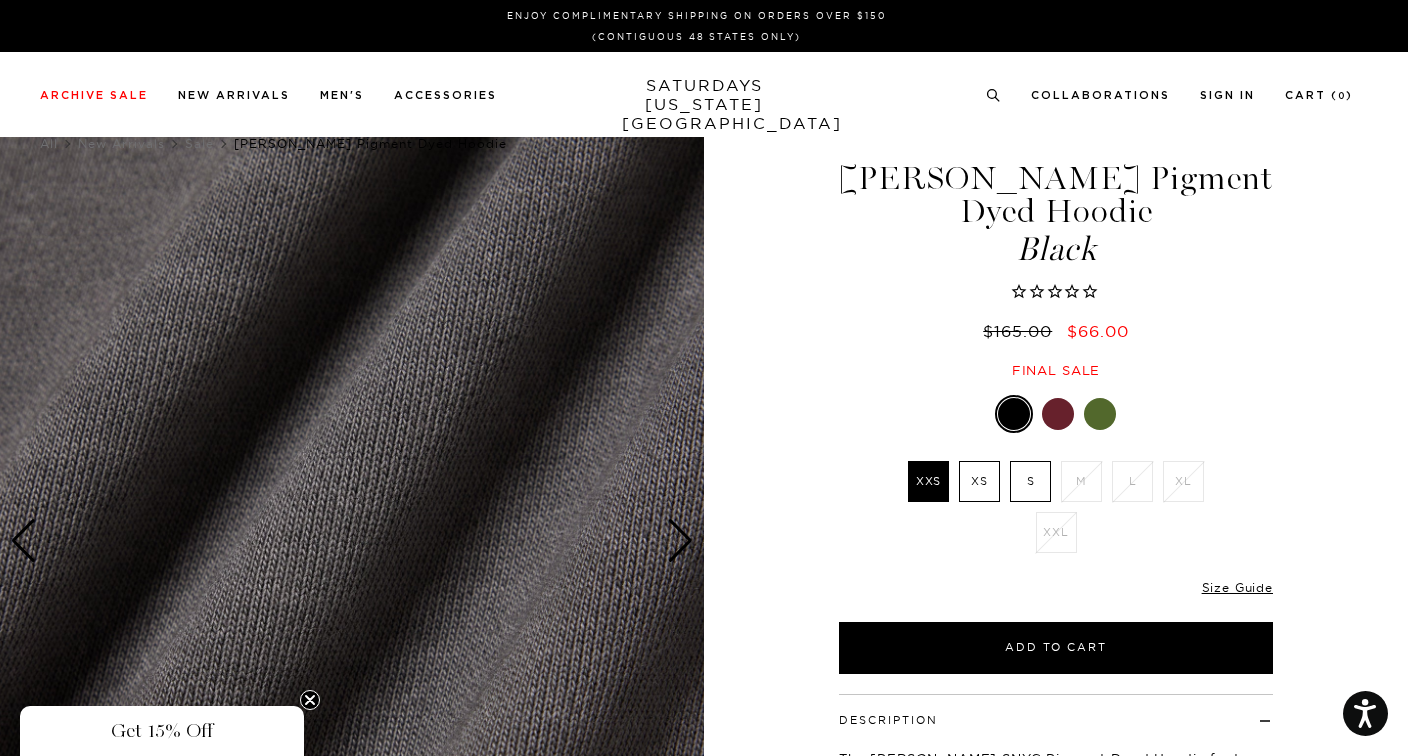 scroll, scrollTop: 1, scrollLeft: 0, axis: vertical 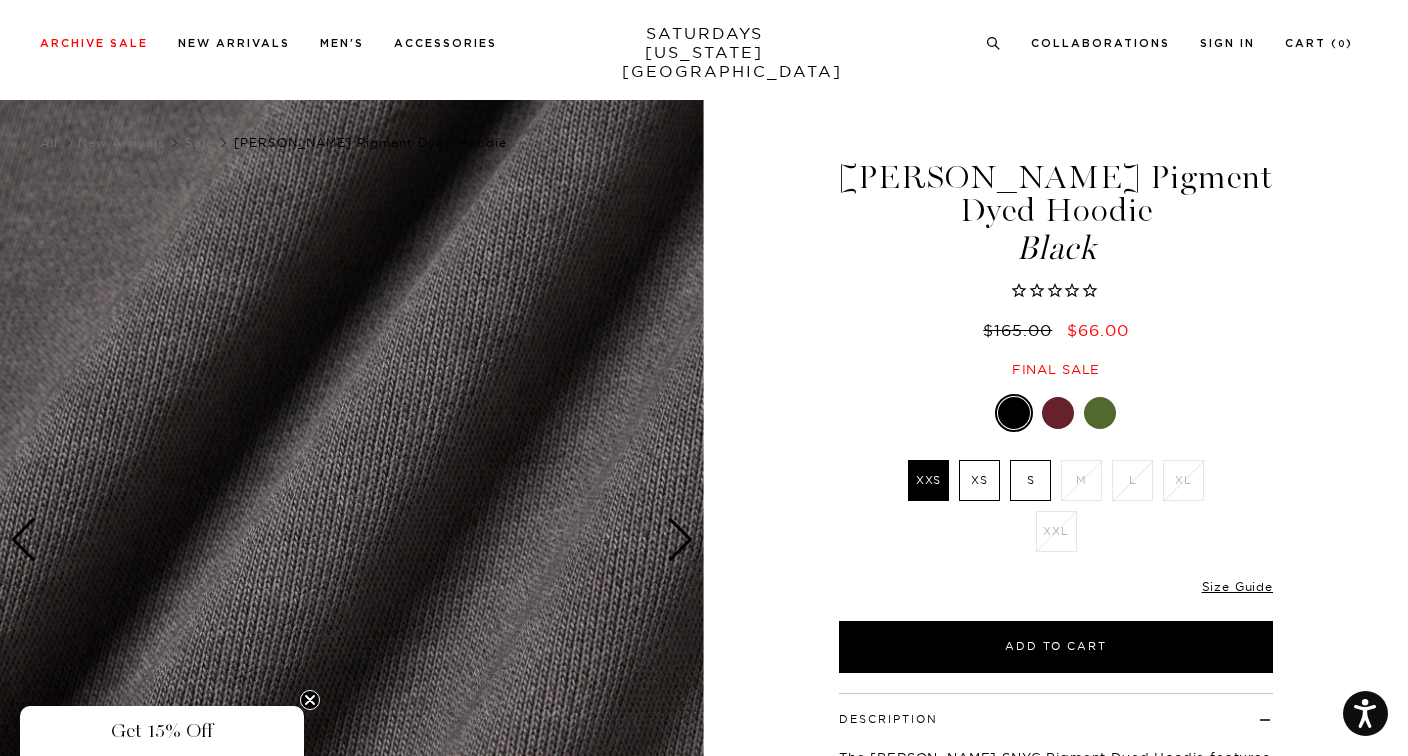 click at bounding box center [352, 540] 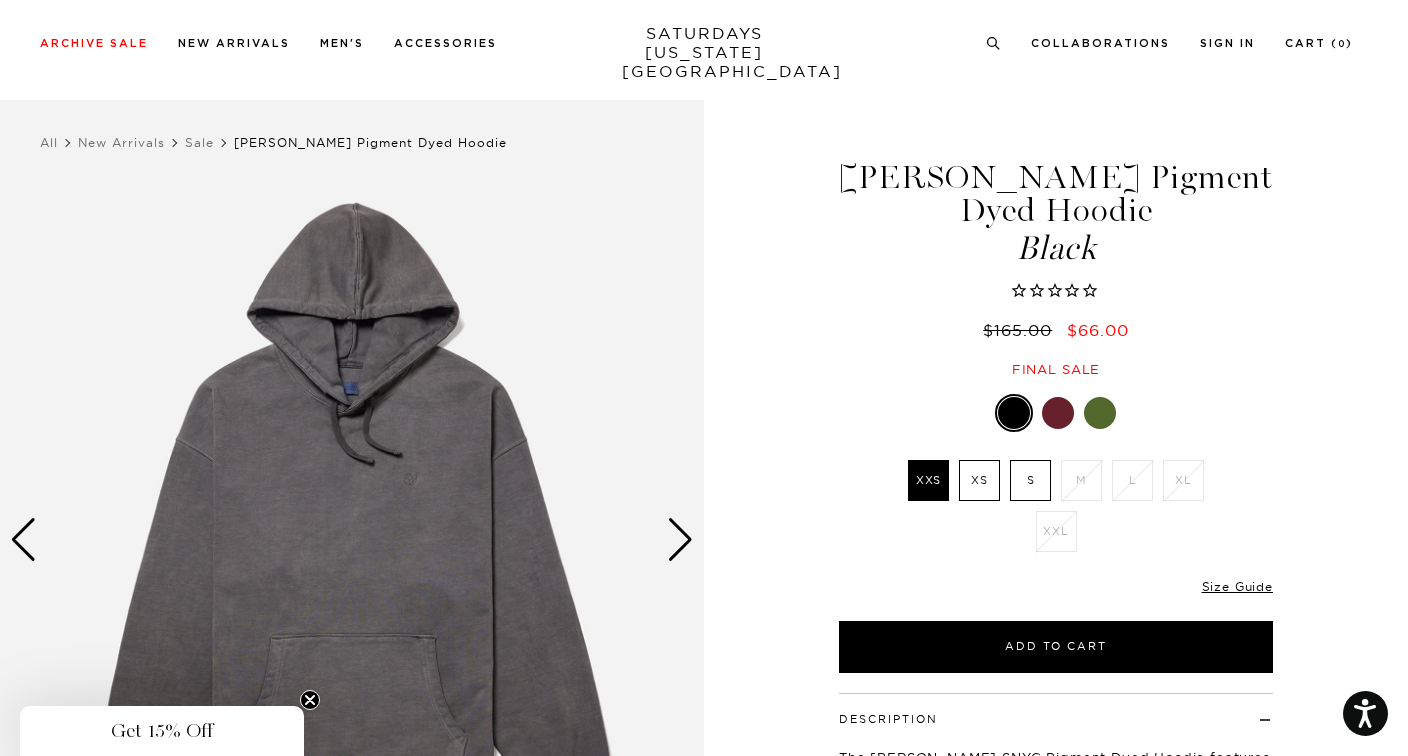 click at bounding box center (1058, 413) 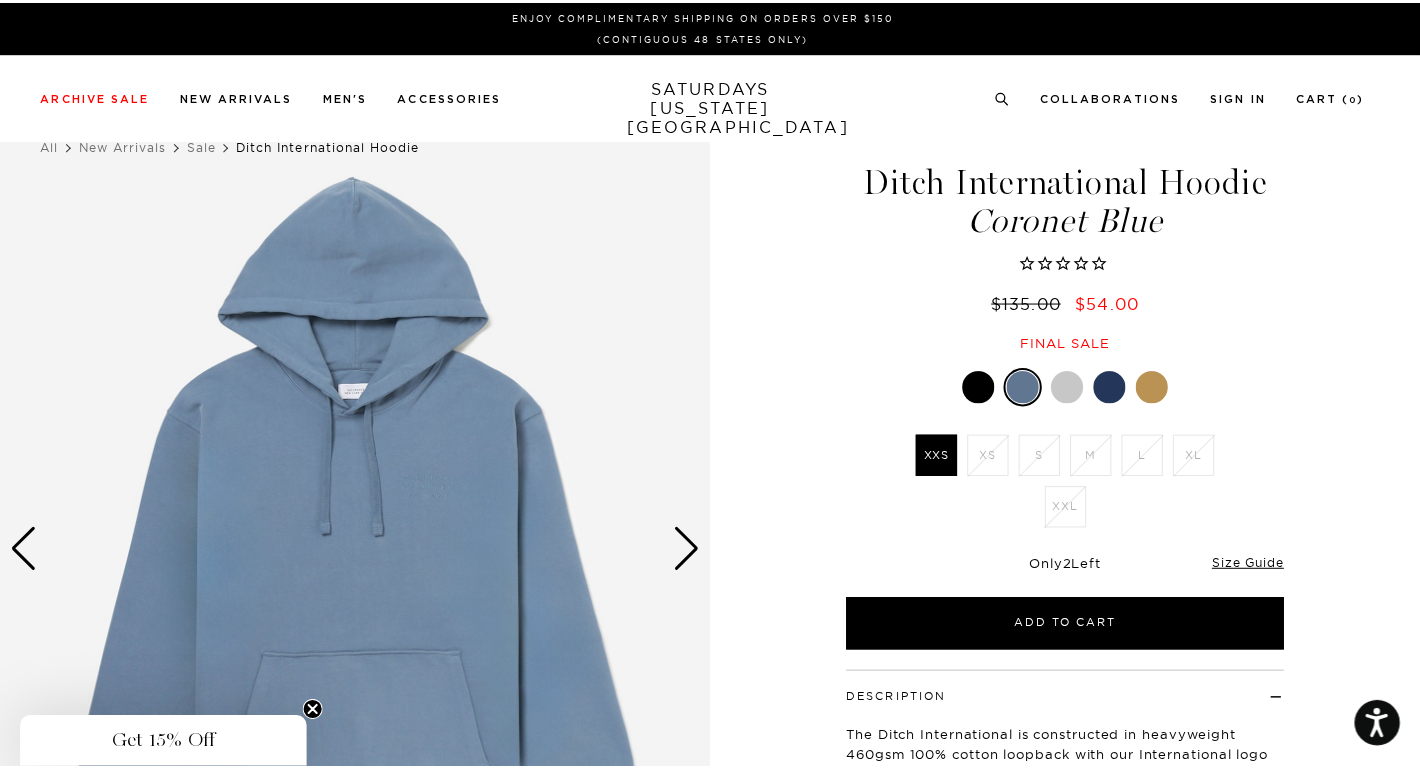 scroll, scrollTop: 0, scrollLeft: 0, axis: both 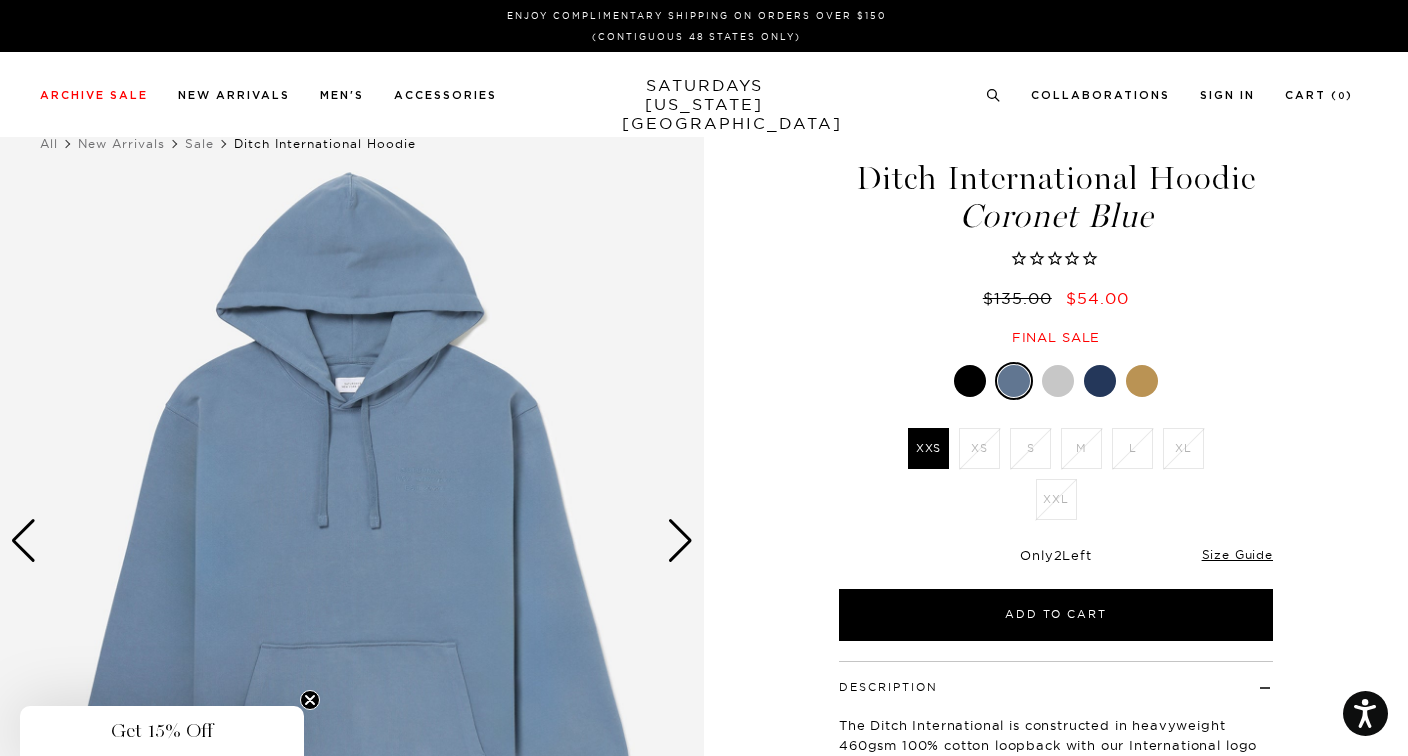 click at bounding box center (680, 541) 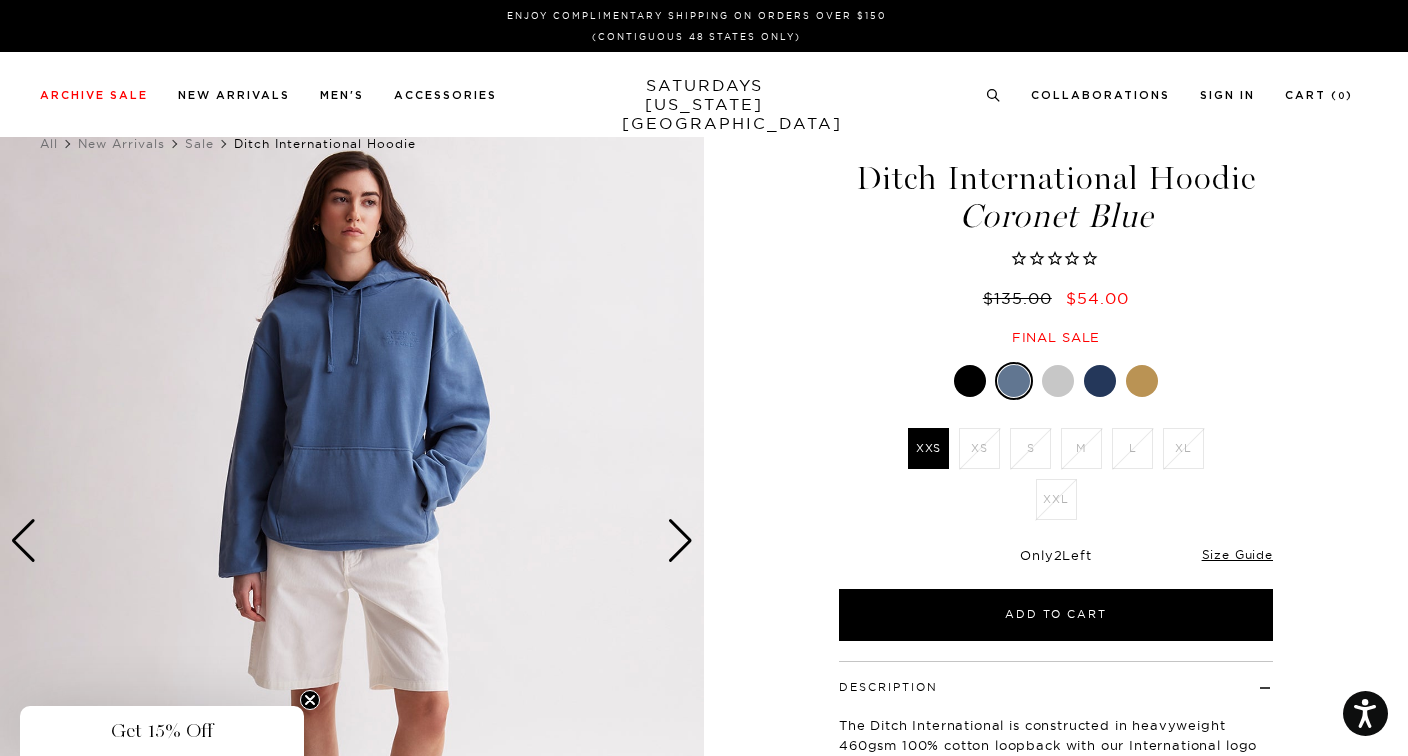 click at bounding box center [680, 541] 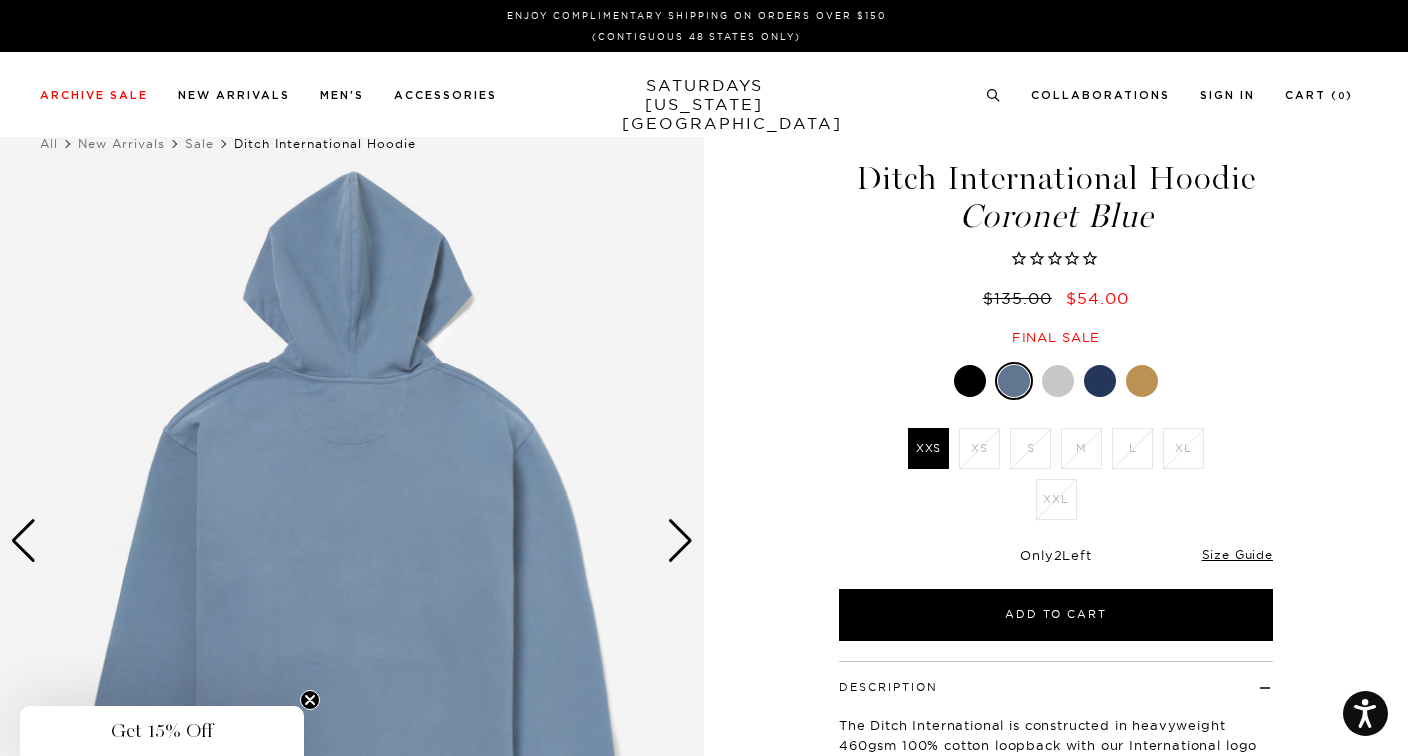click at bounding box center [680, 541] 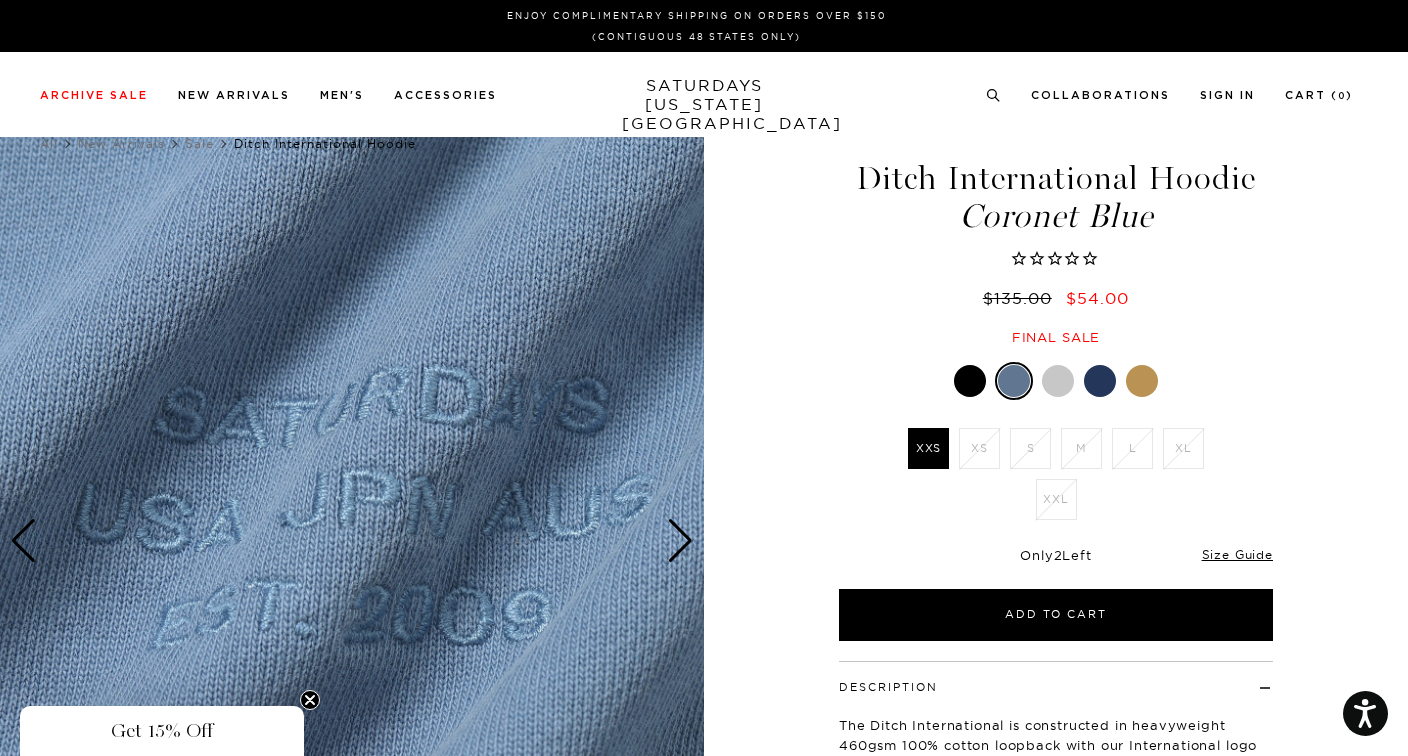 click at bounding box center (680, 541) 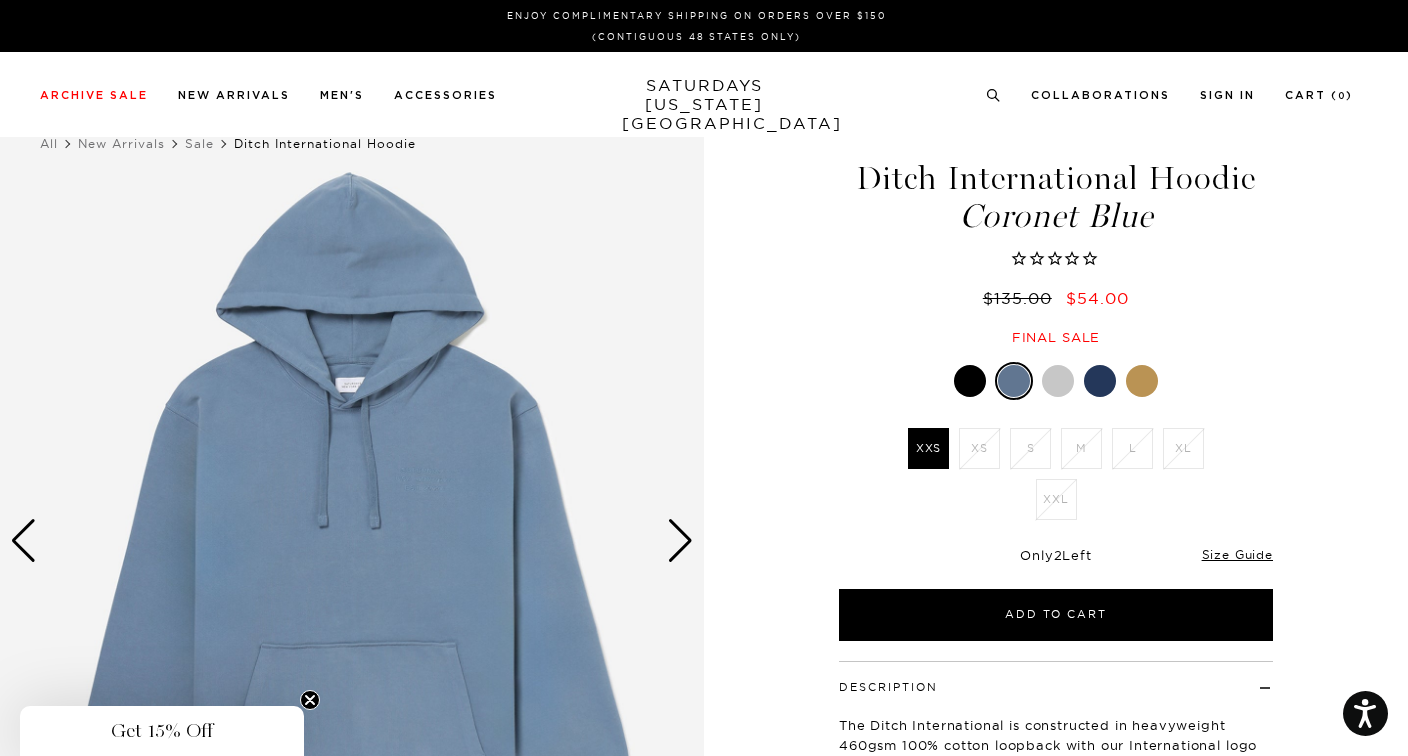 click at bounding box center [1058, 381] 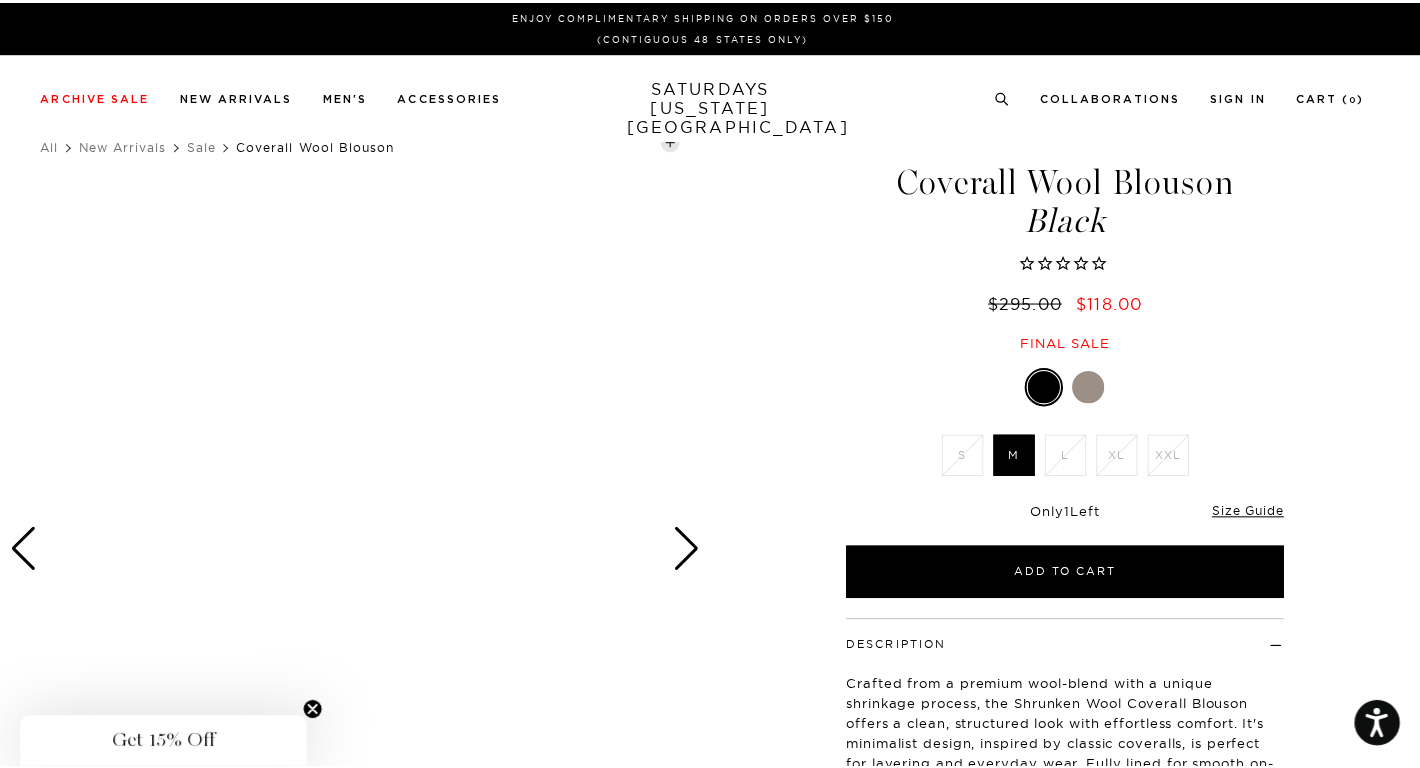 scroll, scrollTop: 0, scrollLeft: 0, axis: both 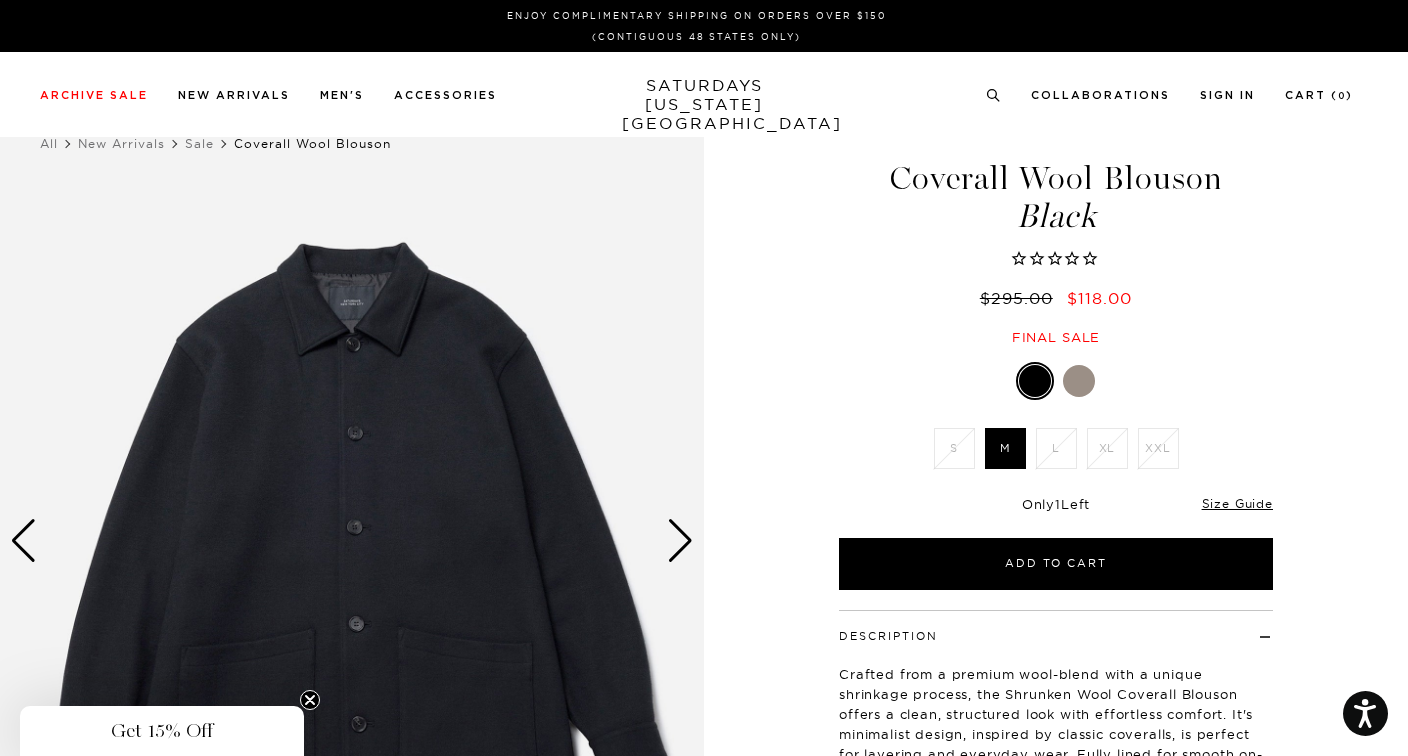 click at bounding box center [680, 541] 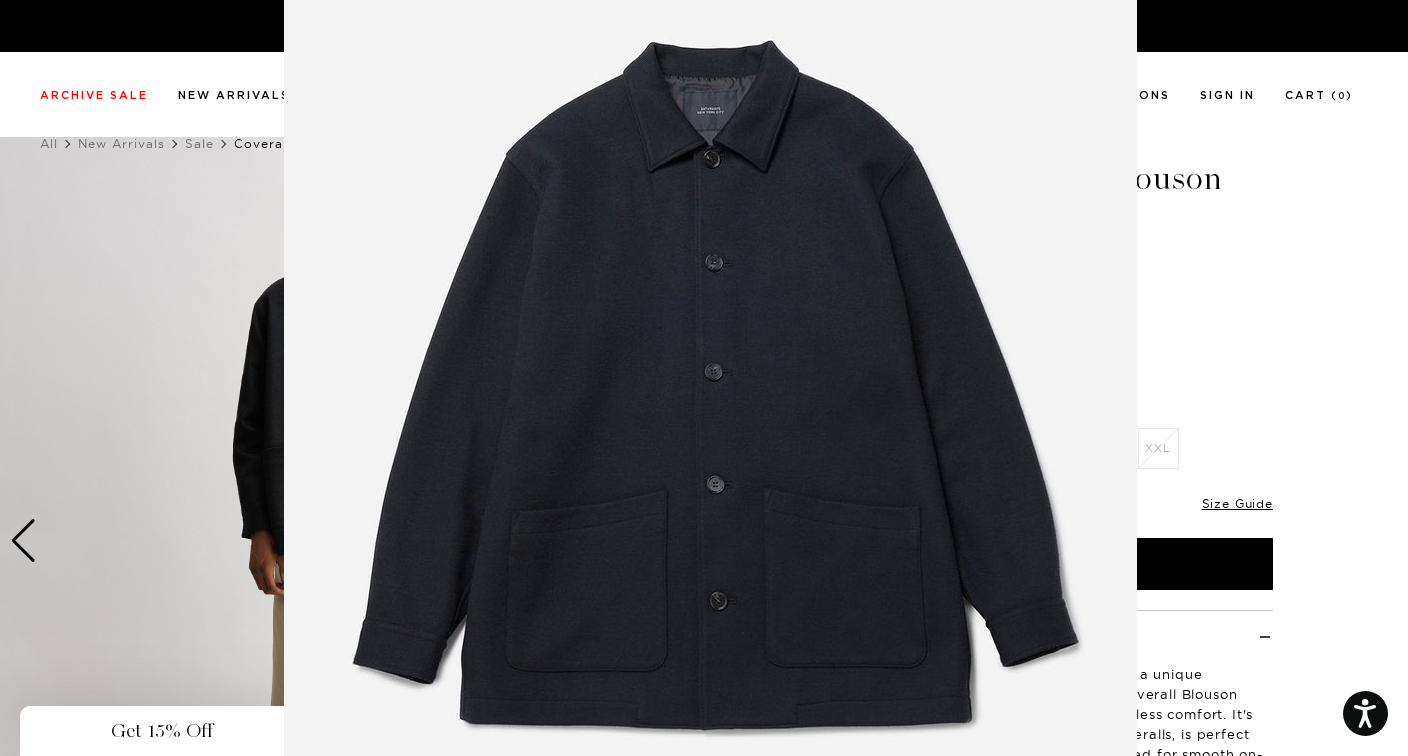 scroll, scrollTop: 119, scrollLeft: 0, axis: vertical 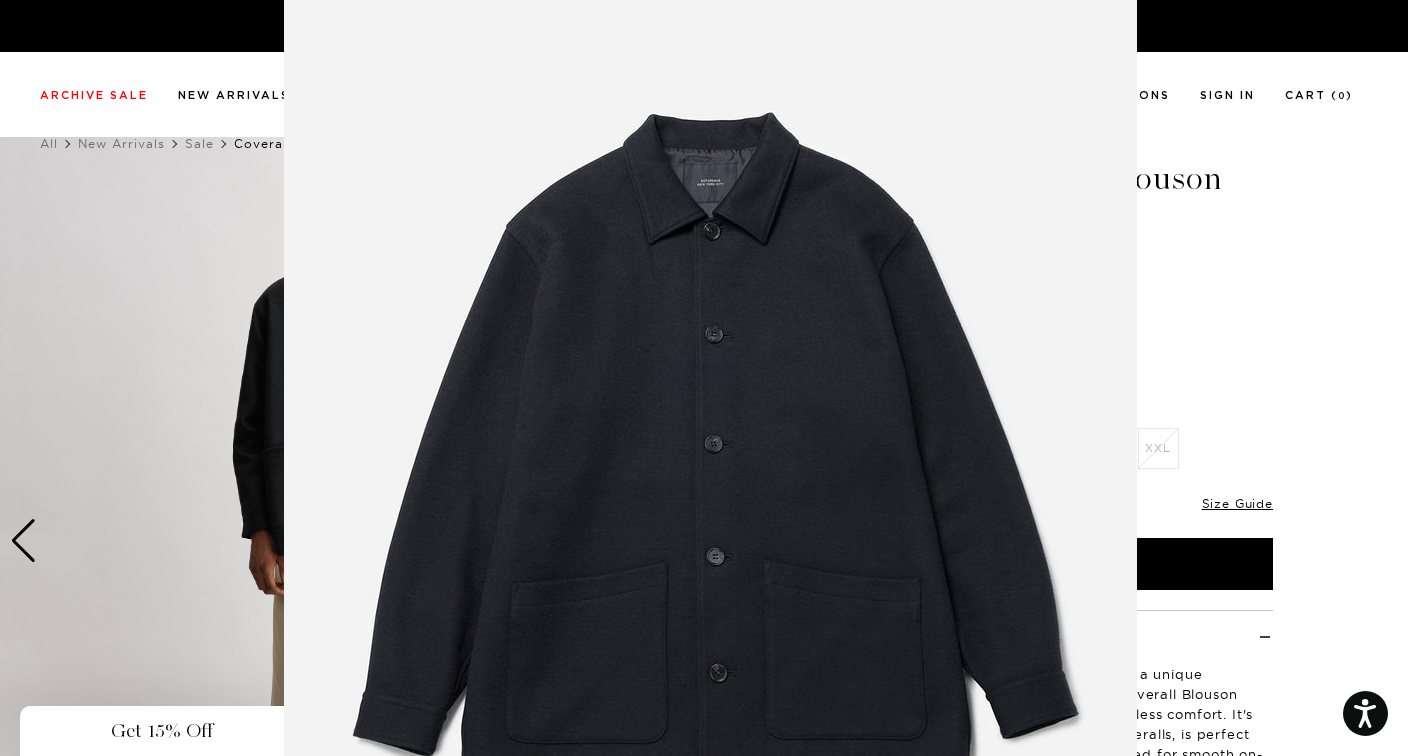 click at bounding box center (704, 378) 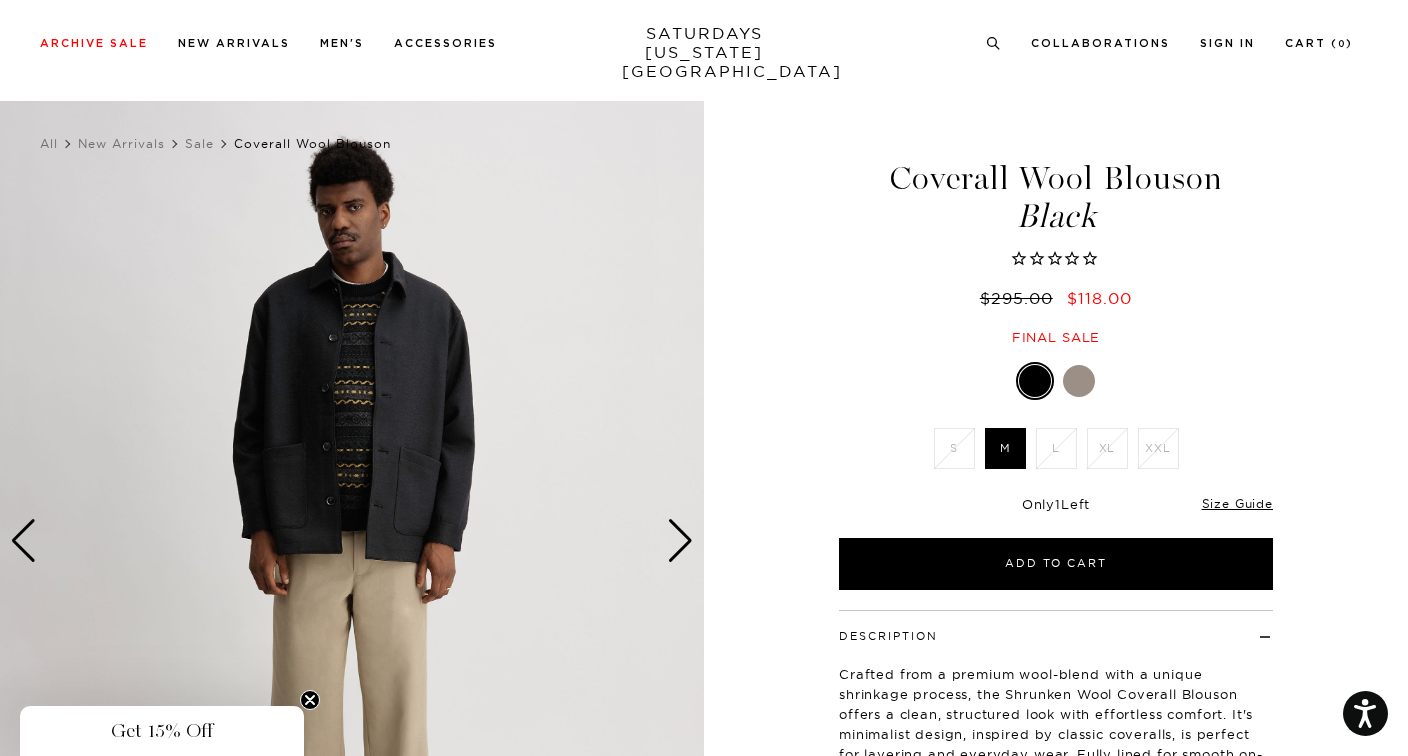 scroll, scrollTop: 76, scrollLeft: 0, axis: vertical 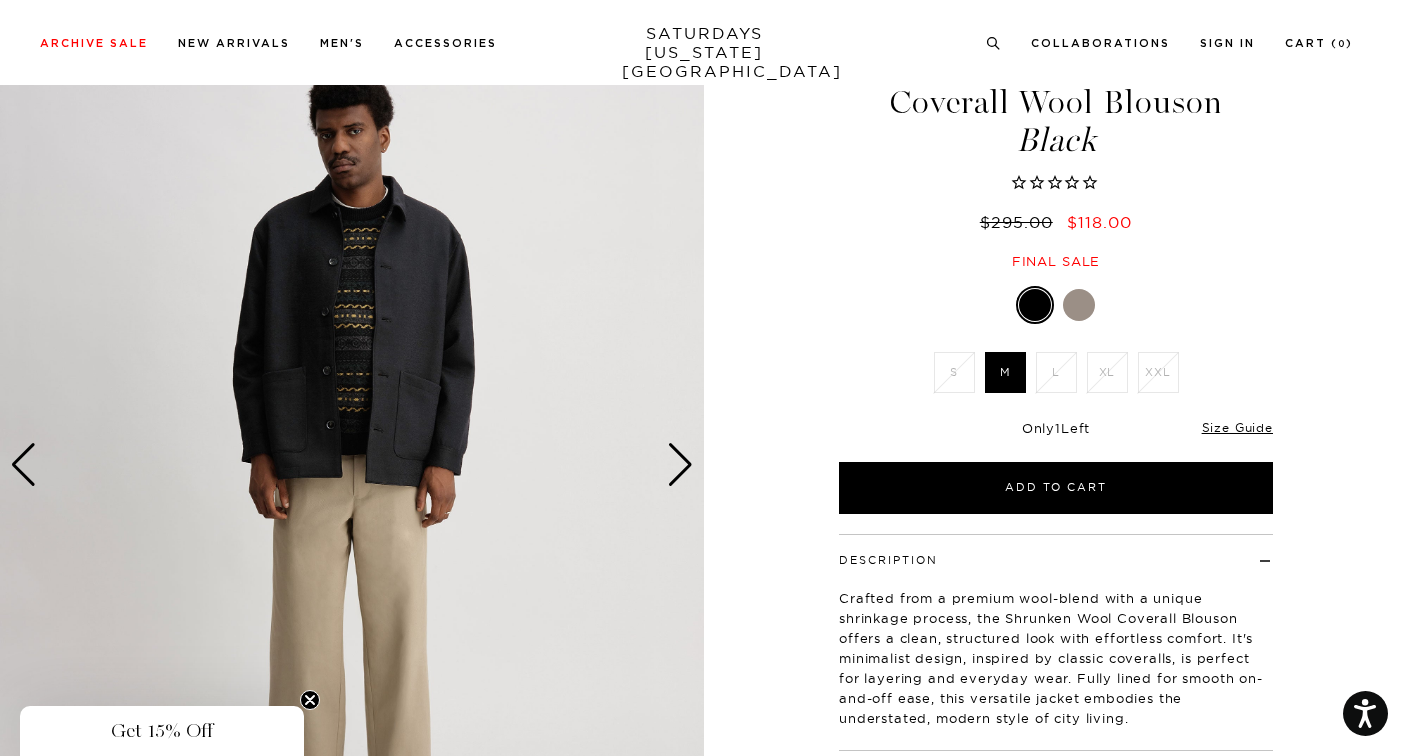click at bounding box center [1079, 305] 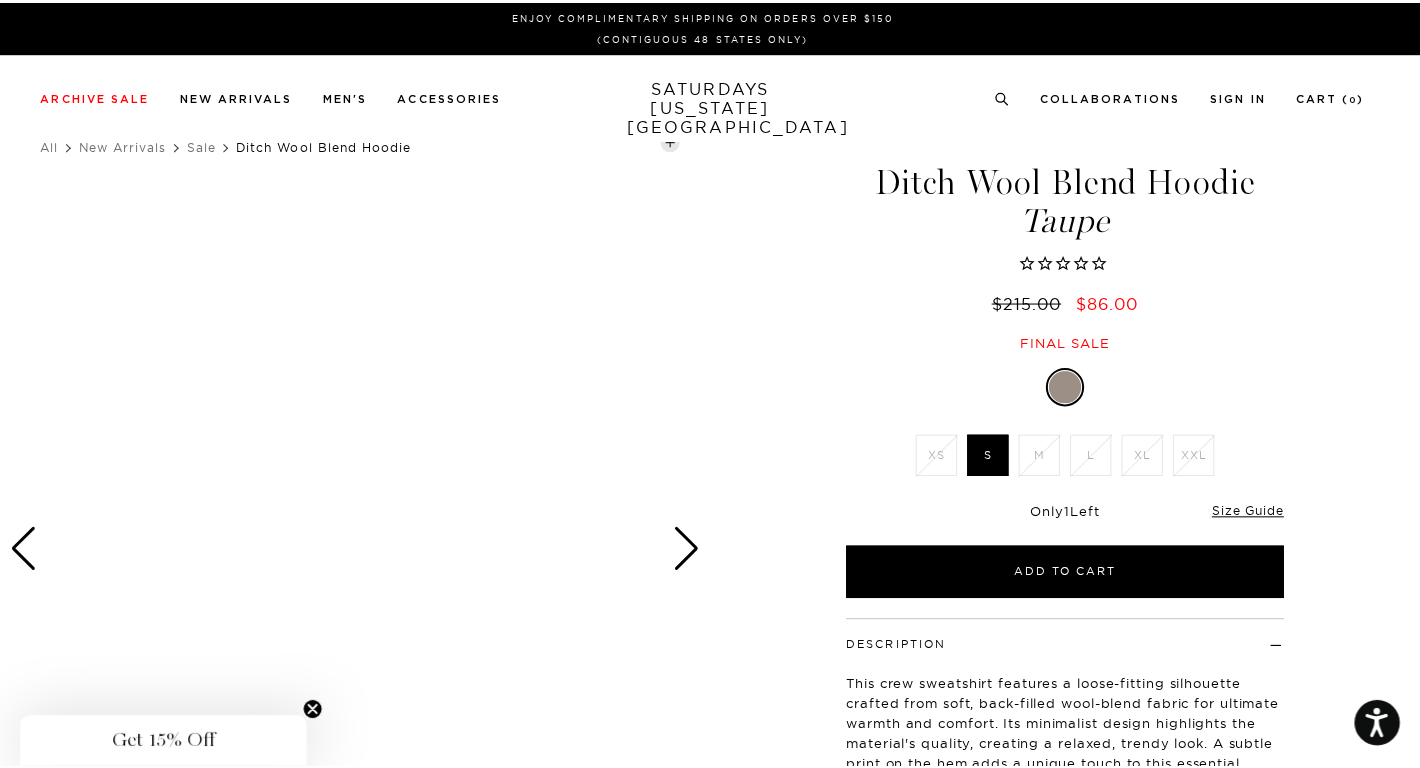 scroll, scrollTop: 0, scrollLeft: 0, axis: both 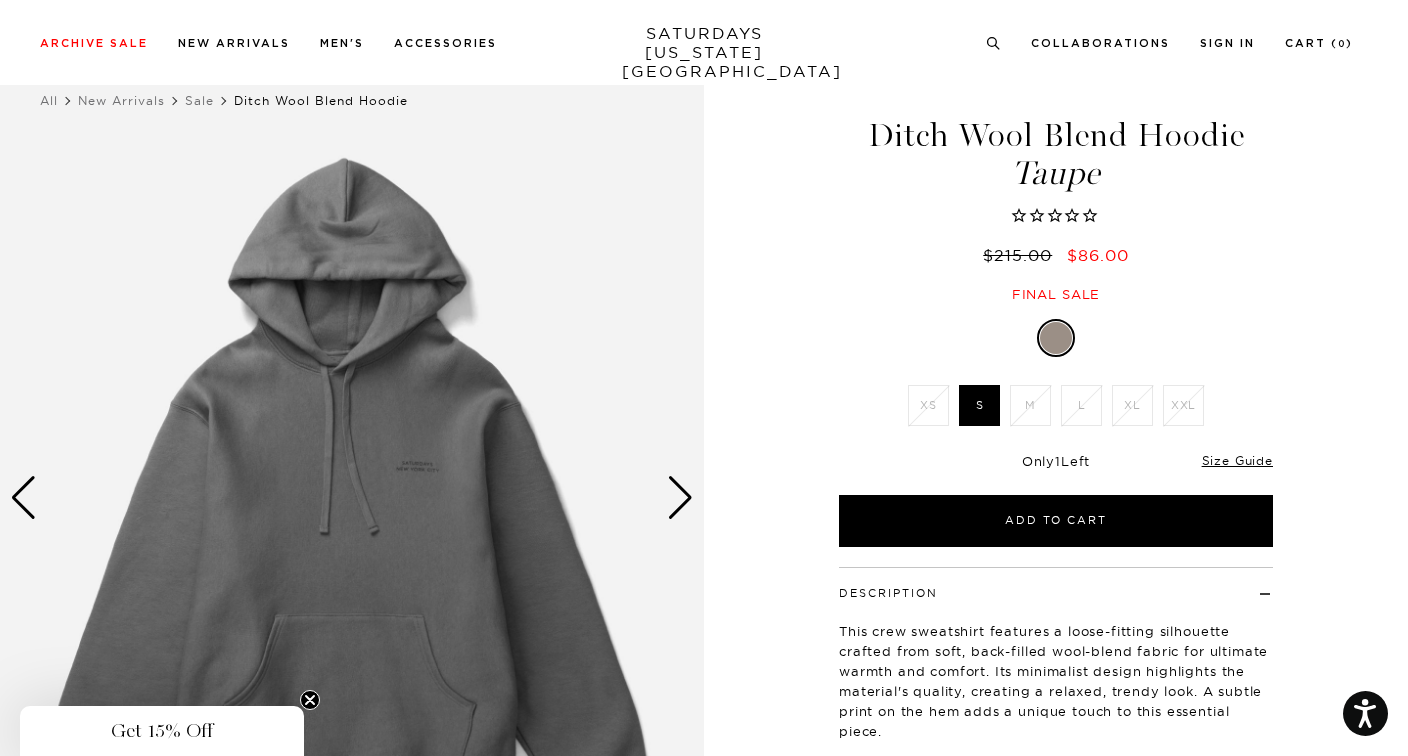 click at bounding box center [680, 498] 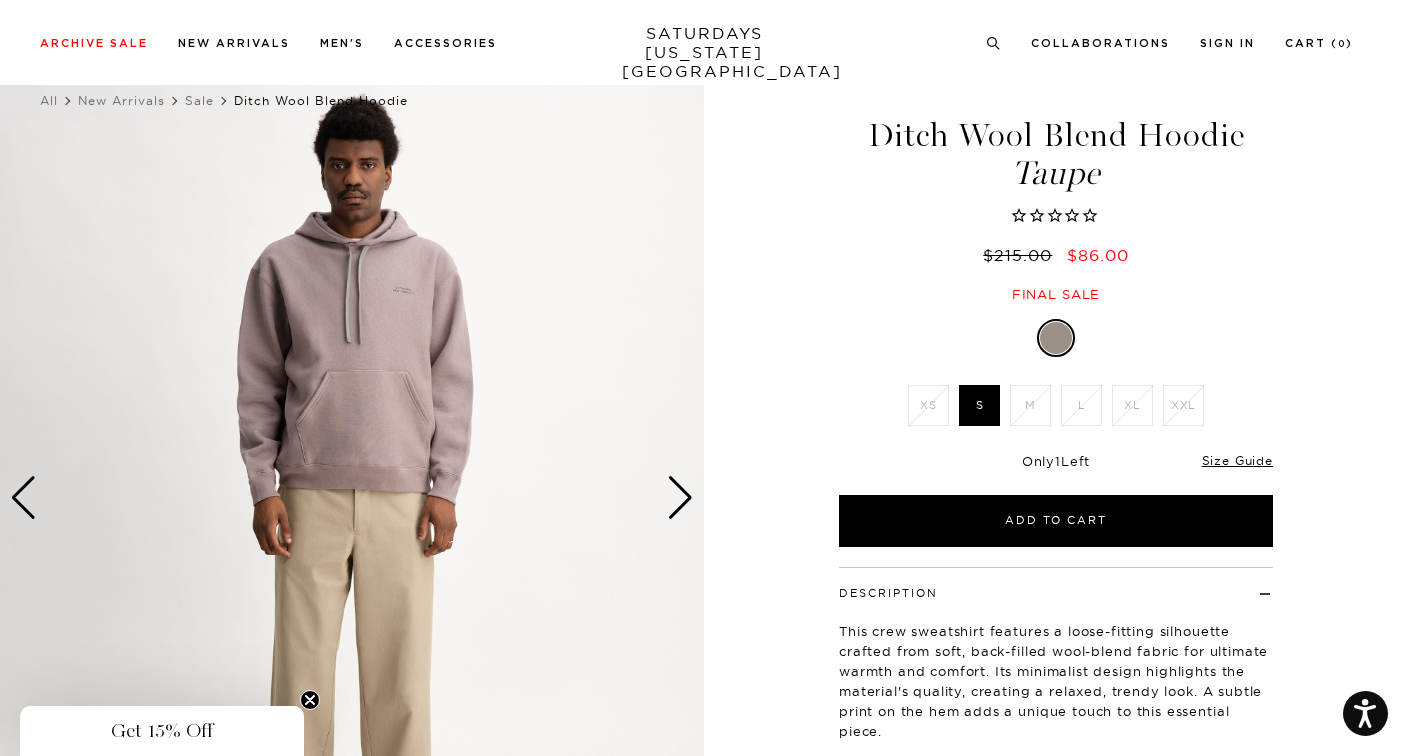 click at bounding box center (680, 498) 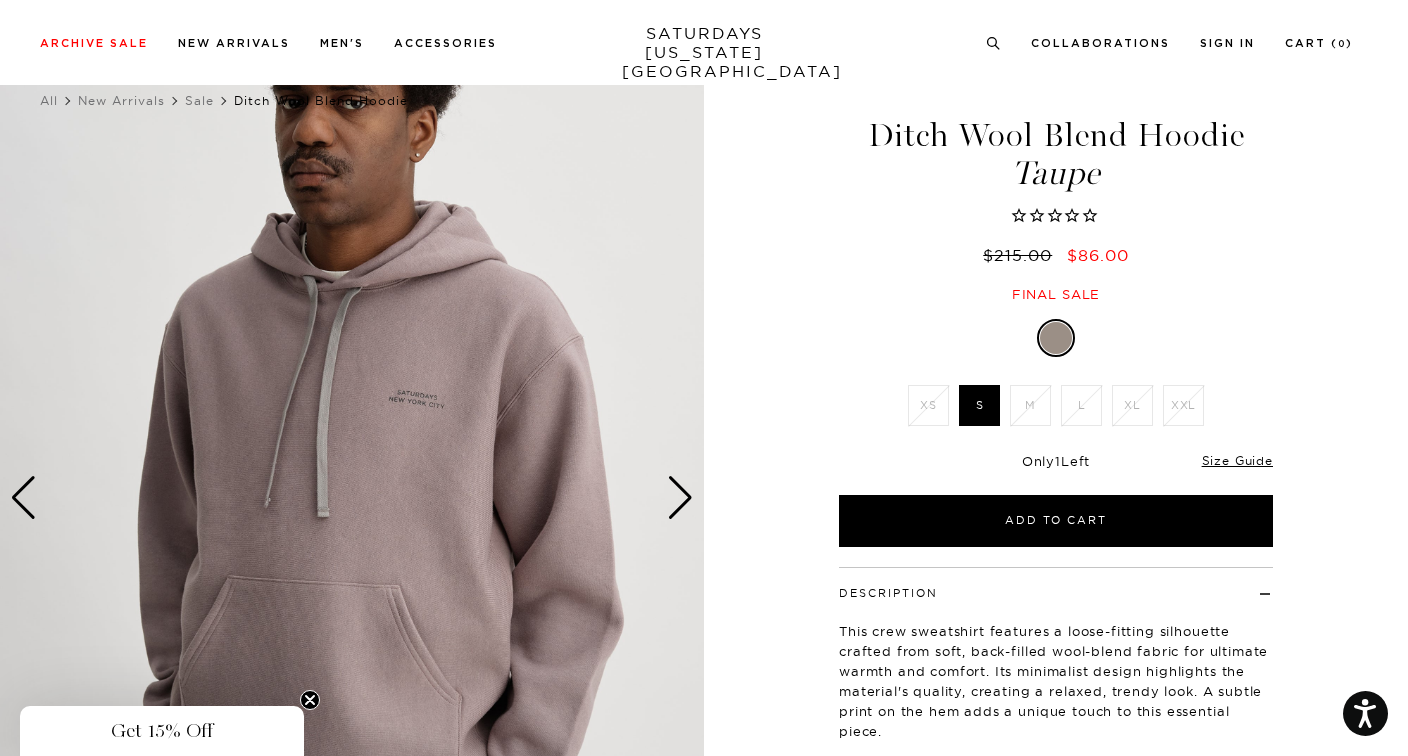 click at bounding box center (680, 498) 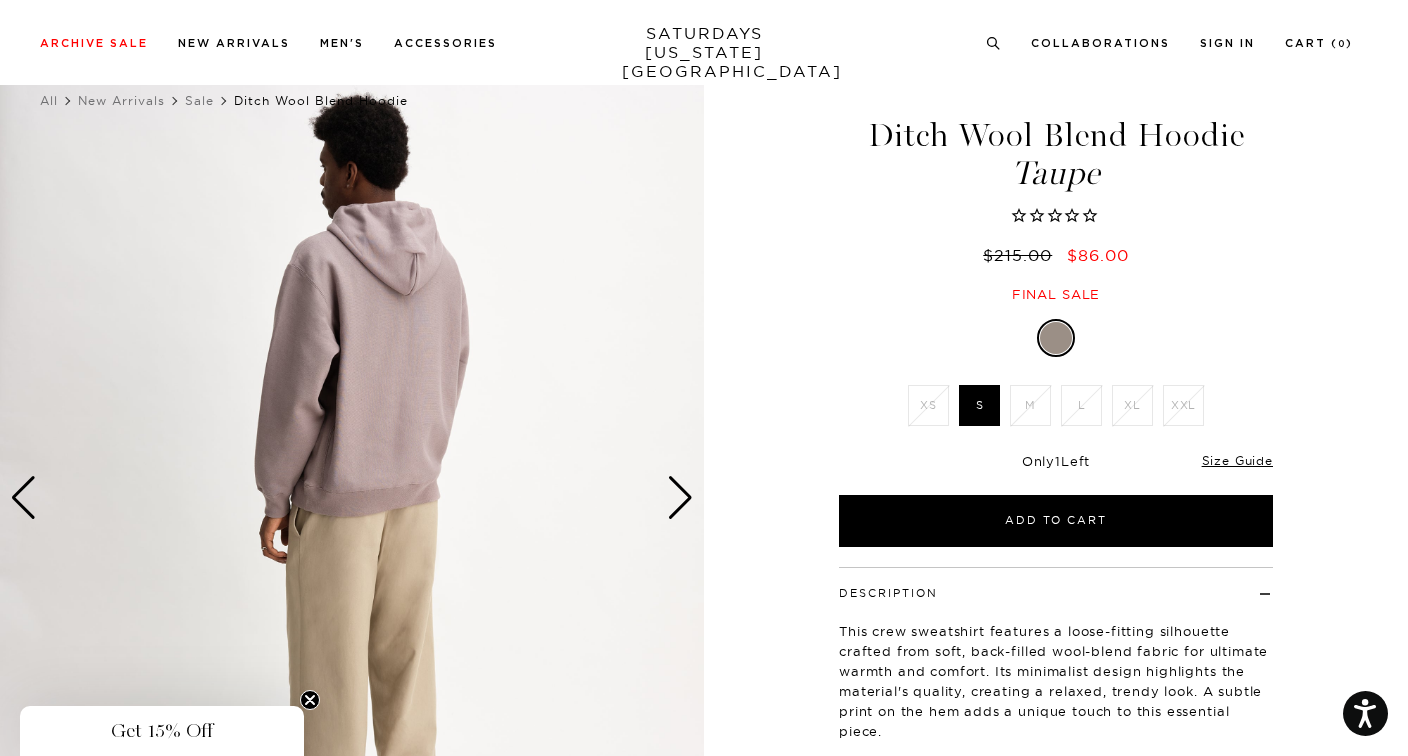 click at bounding box center [680, 498] 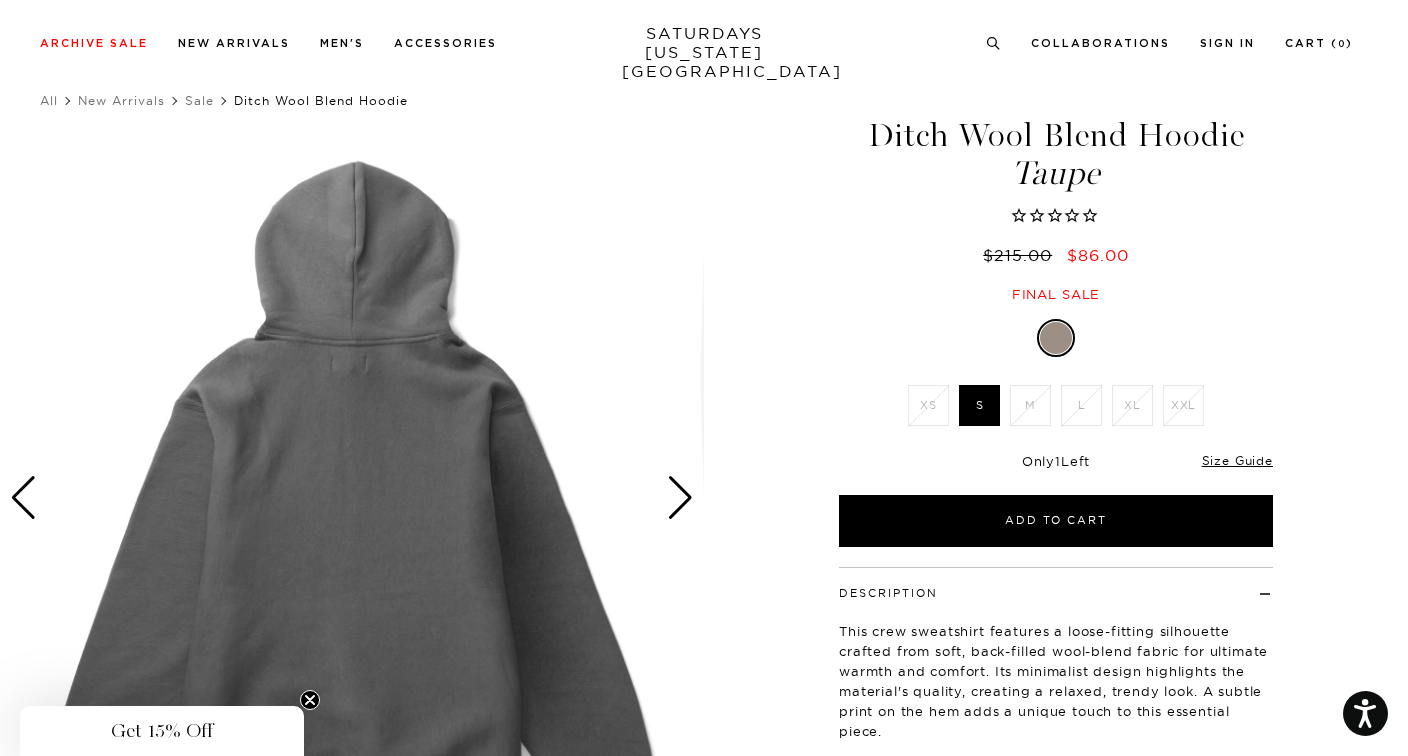 click at bounding box center [680, 498] 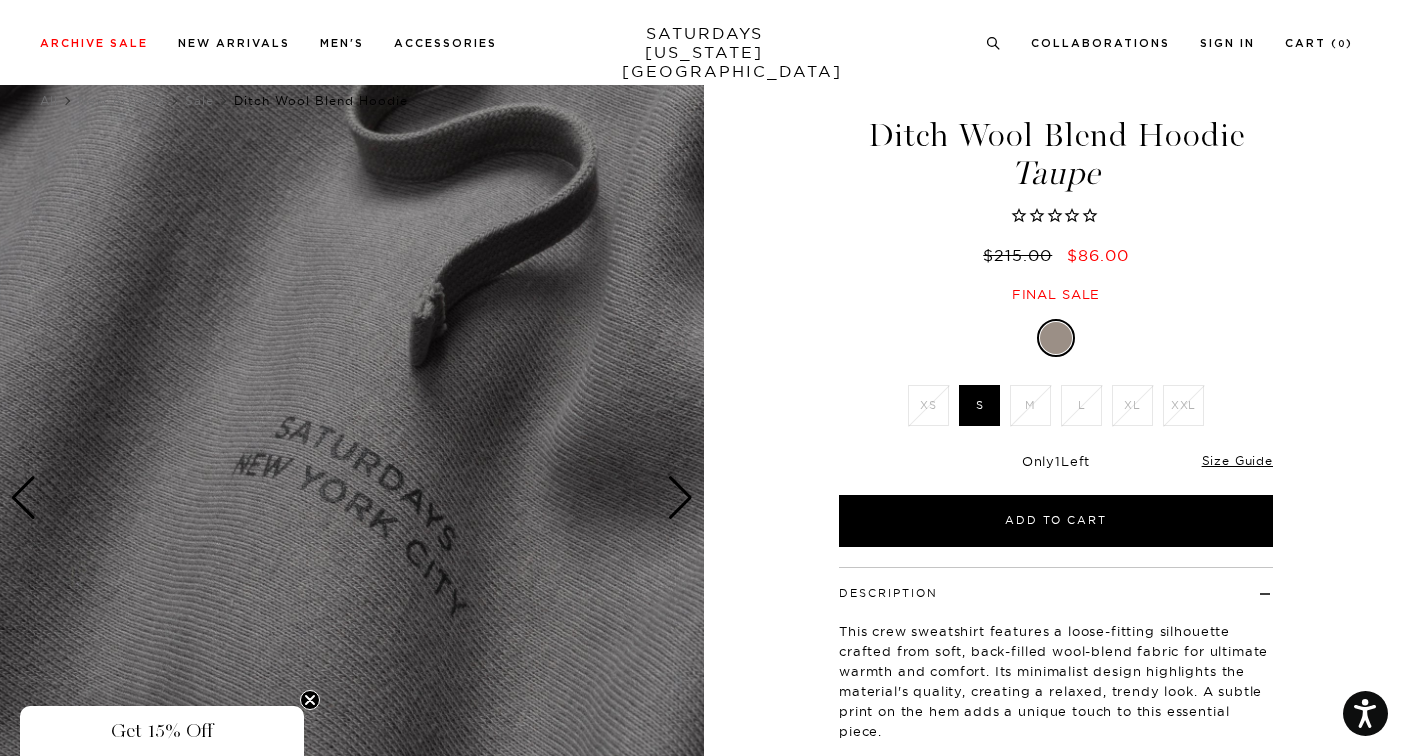 click at bounding box center (680, 498) 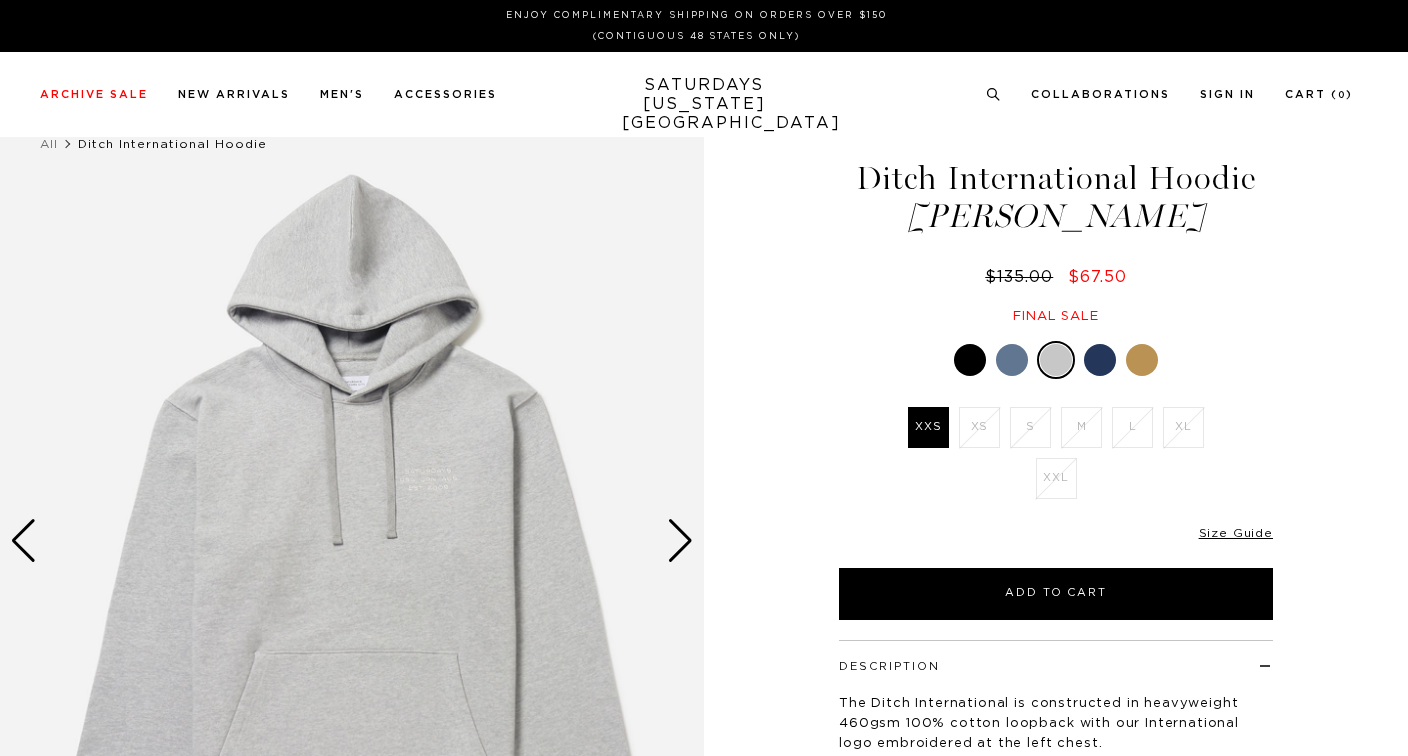 scroll, scrollTop: 0, scrollLeft: 0, axis: both 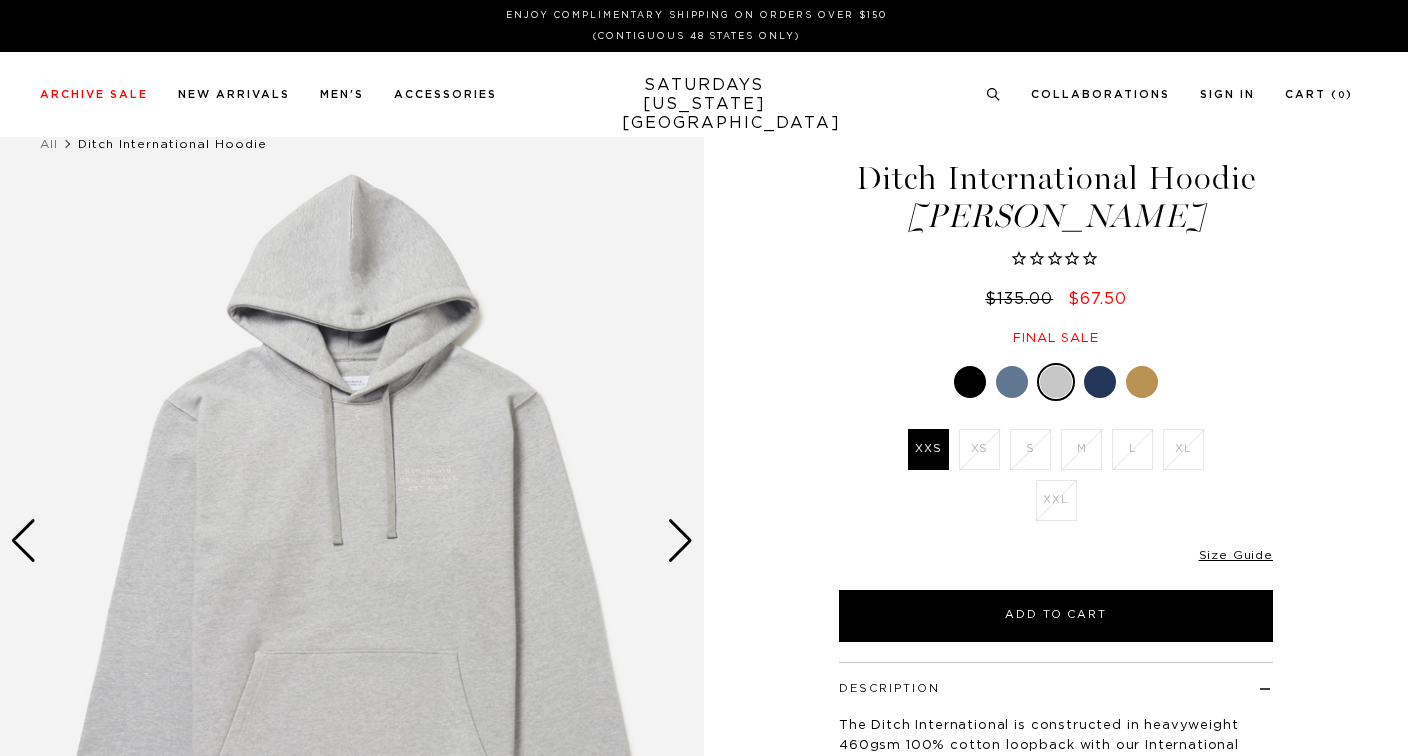 click at bounding box center [1100, 382] 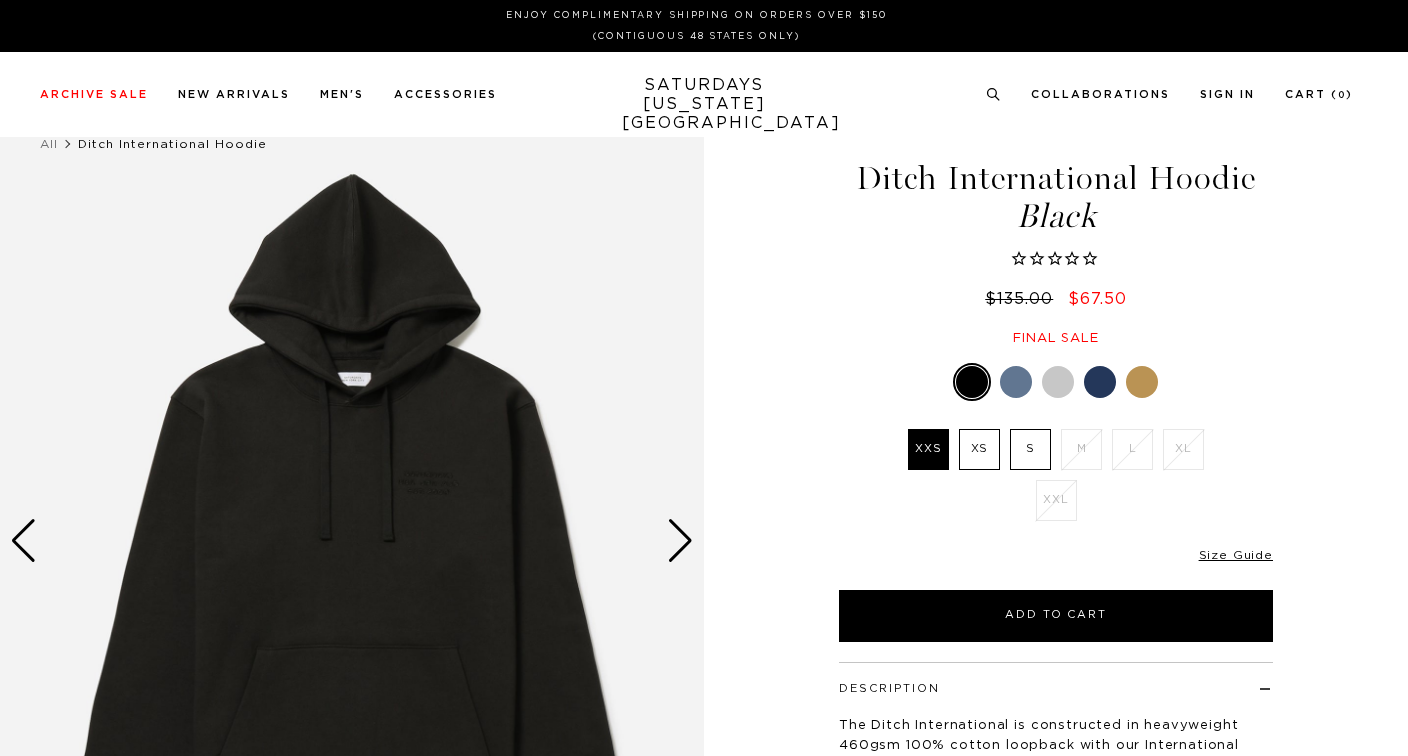 scroll, scrollTop: 0, scrollLeft: 0, axis: both 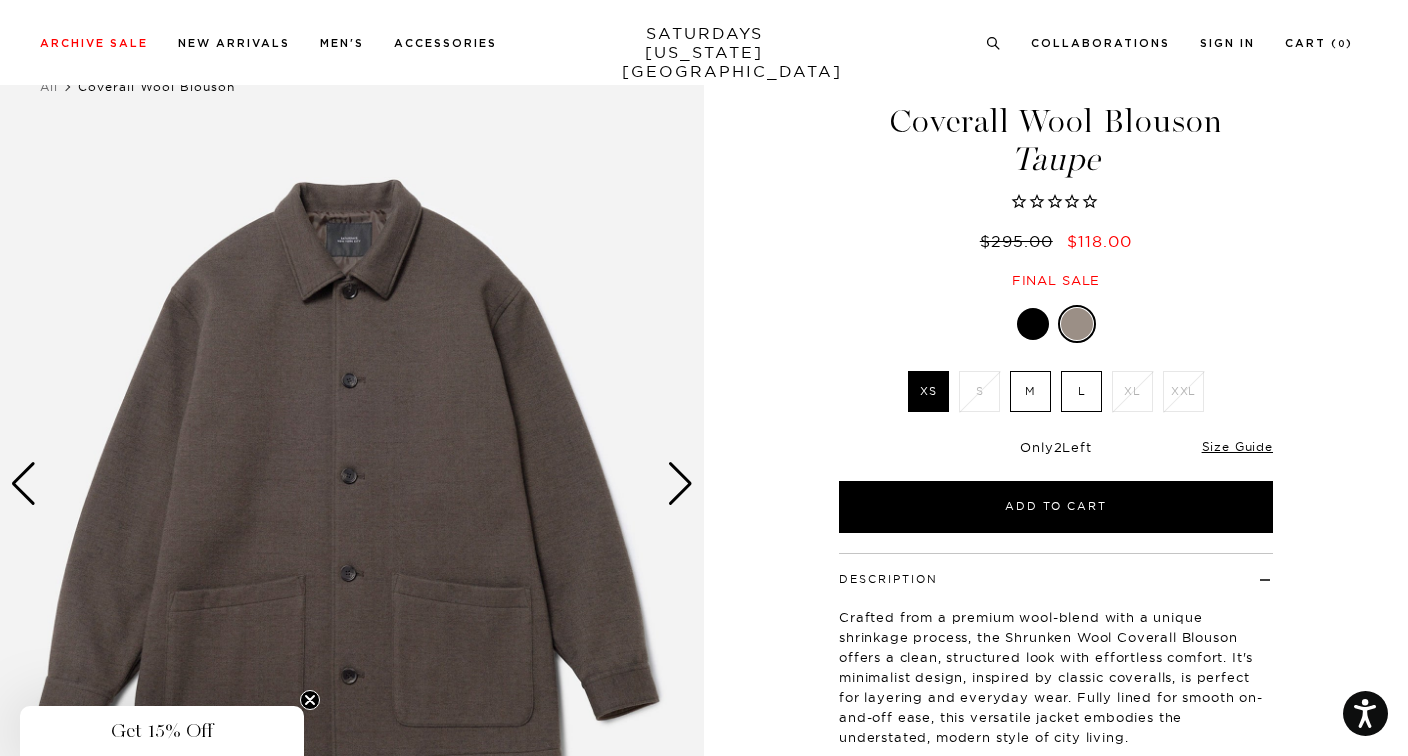 click at bounding box center (680, 484) 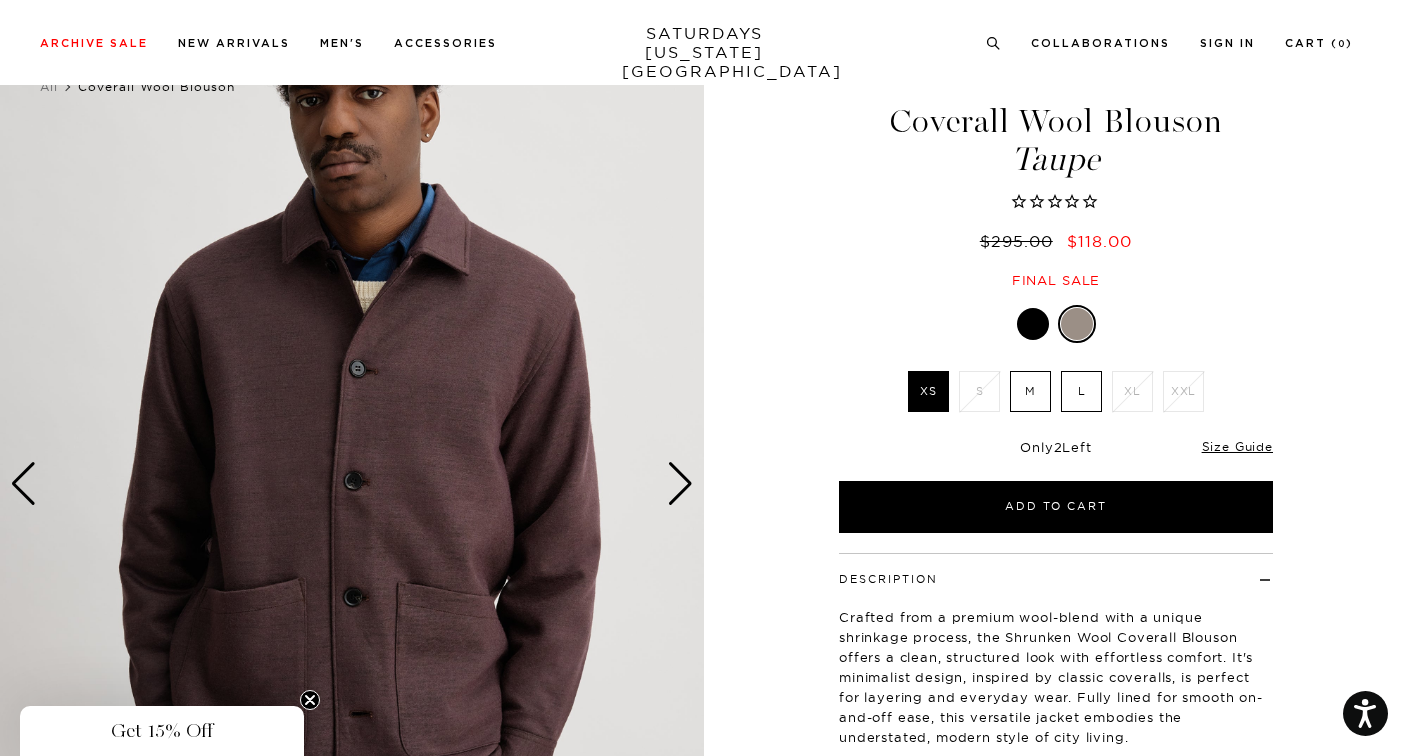click at bounding box center (680, 484) 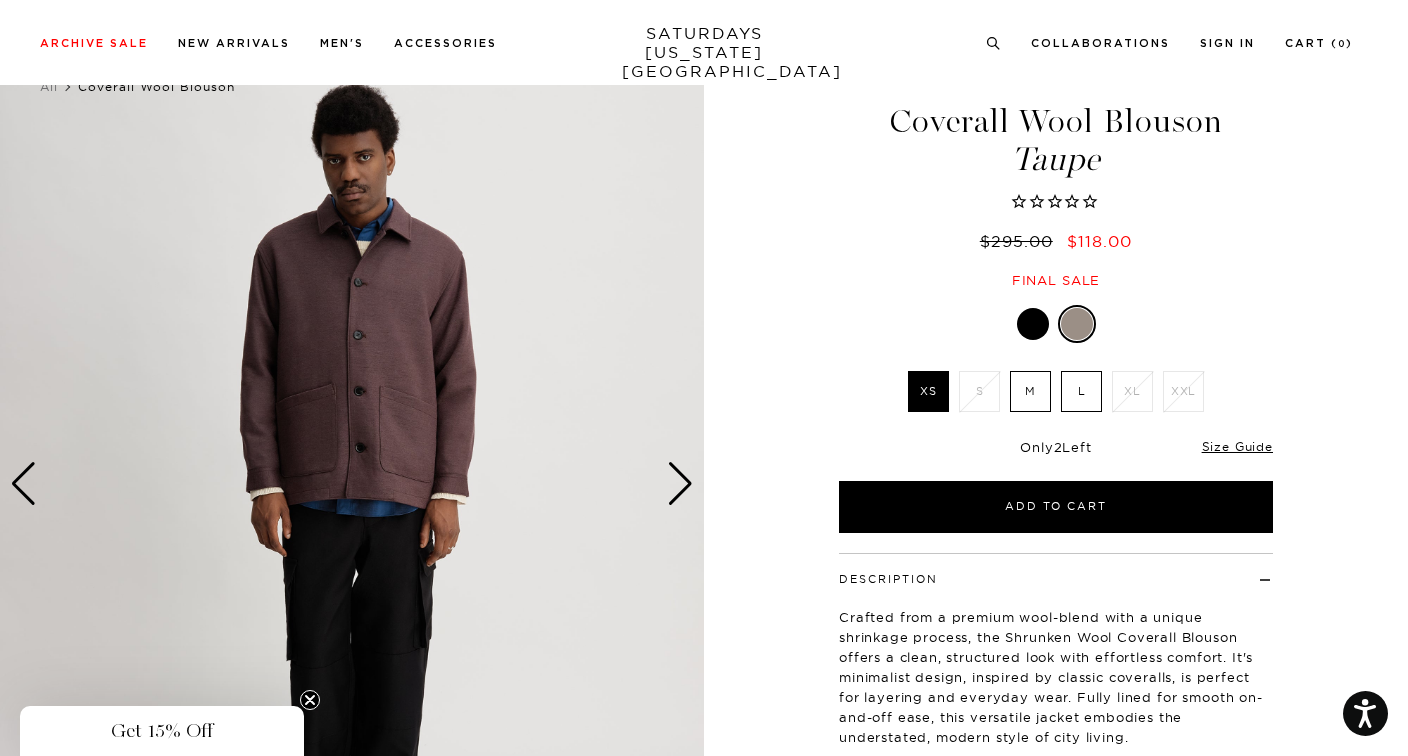 click at bounding box center [680, 484] 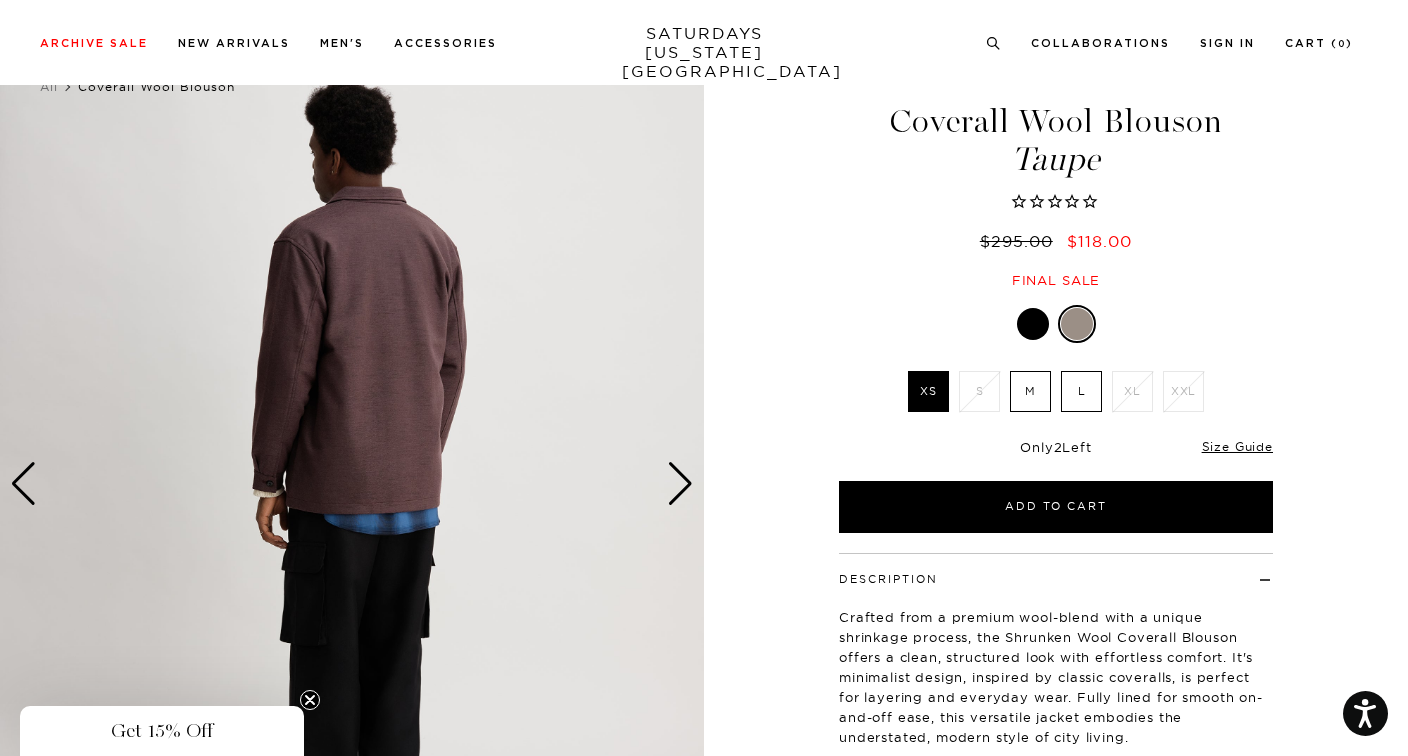 click at bounding box center (1077, 324) 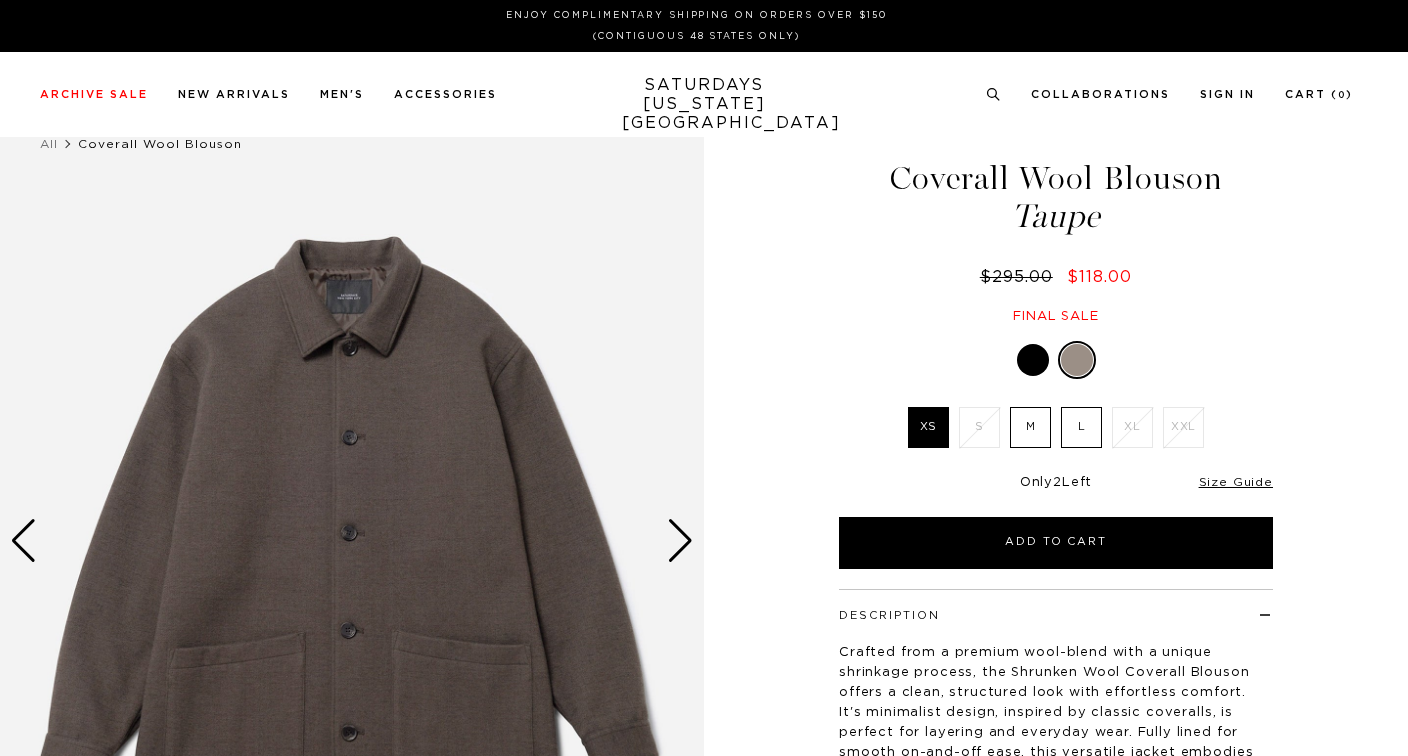 scroll, scrollTop: 0, scrollLeft: 0, axis: both 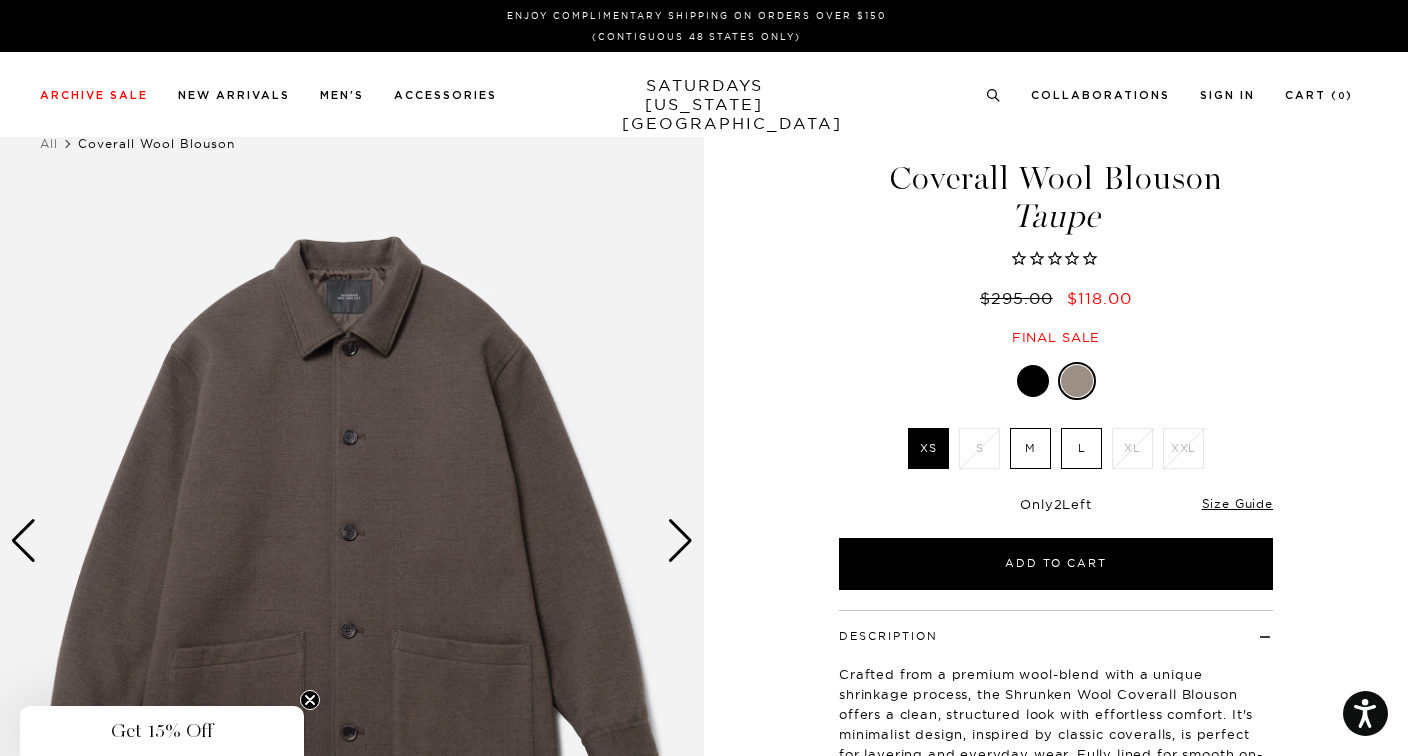 click at bounding box center [23, 541] 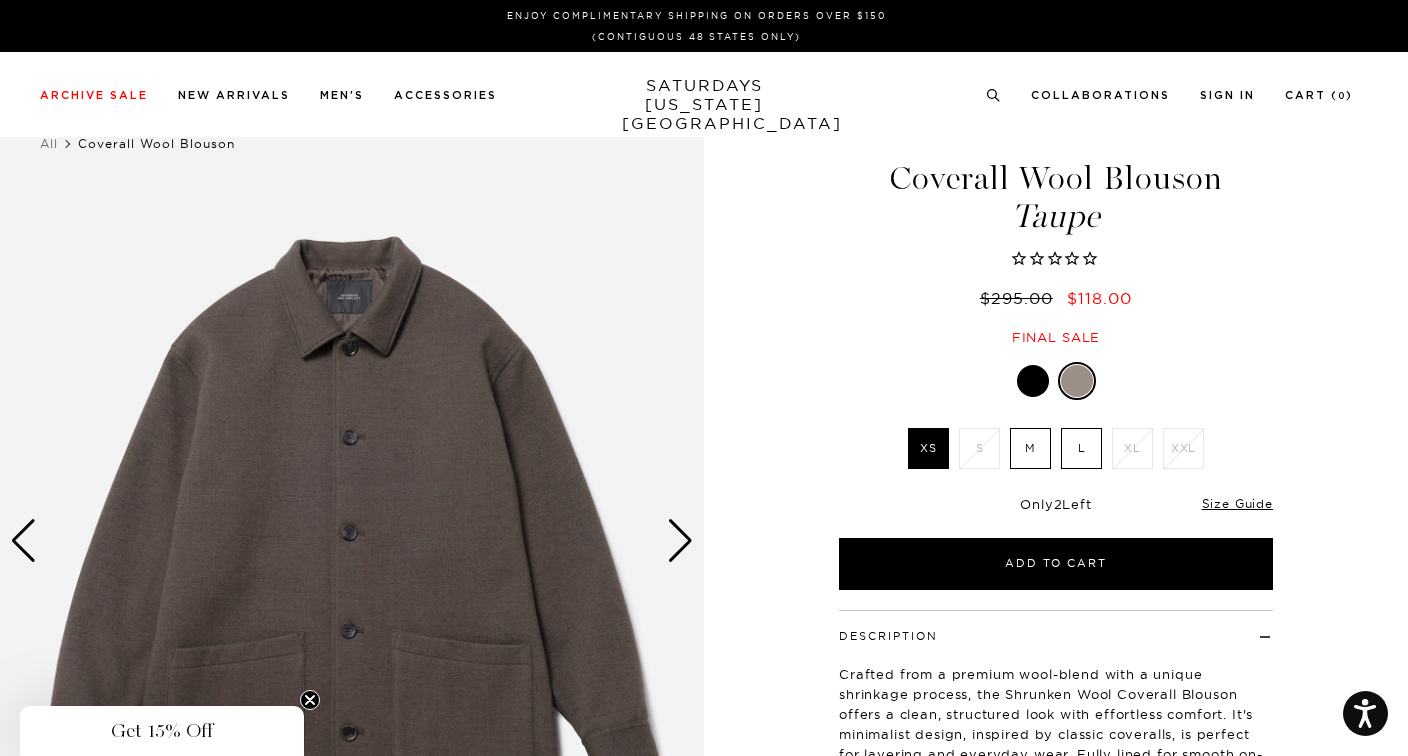 click at bounding box center (23, 541) 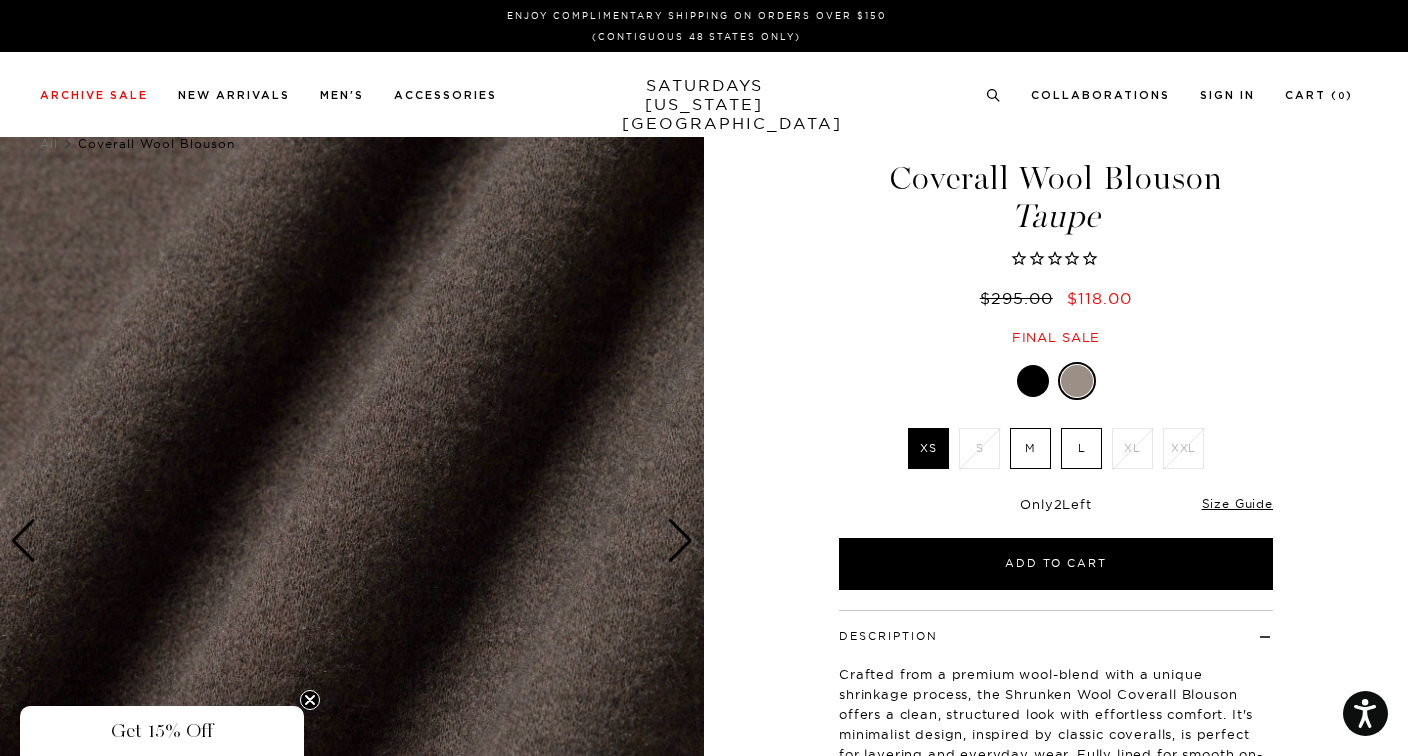 click at bounding box center [23, 541] 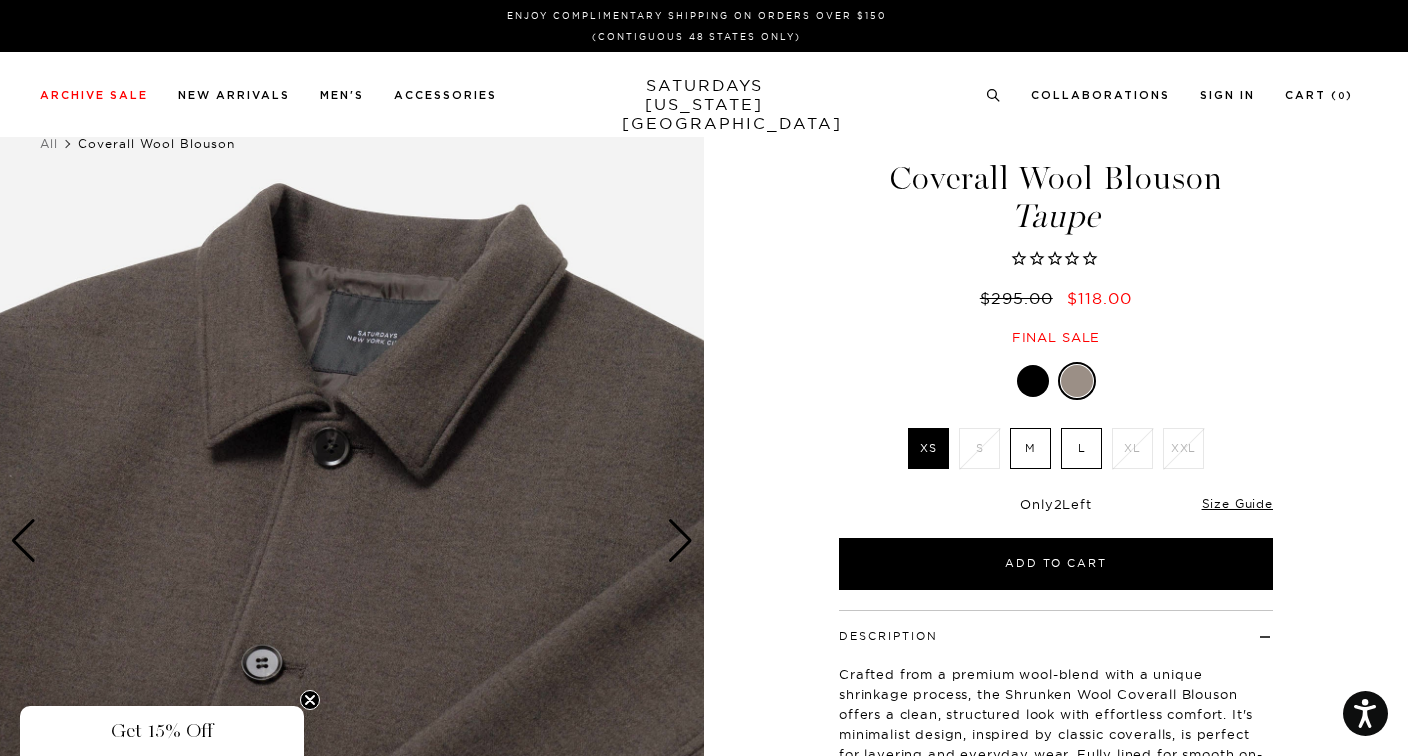 click at bounding box center [23, 541] 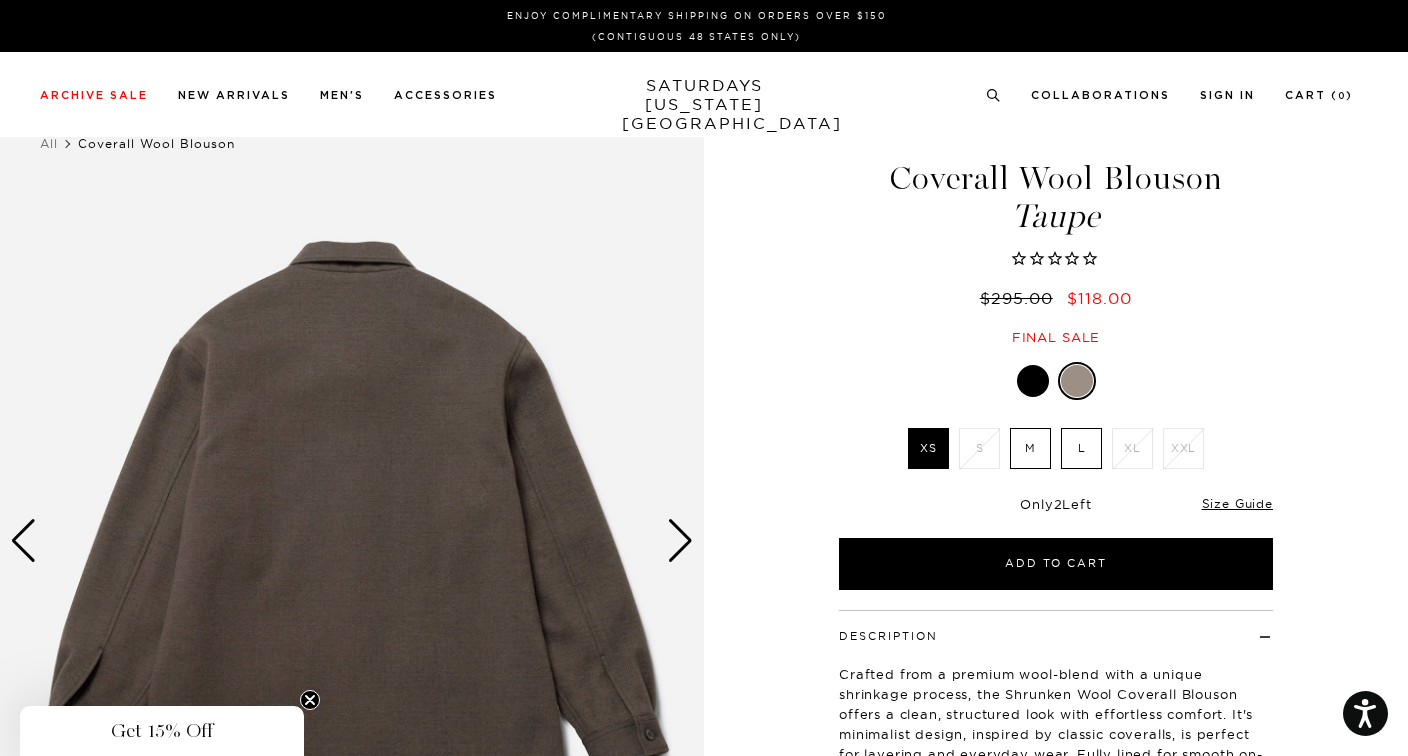 click at bounding box center (23, 541) 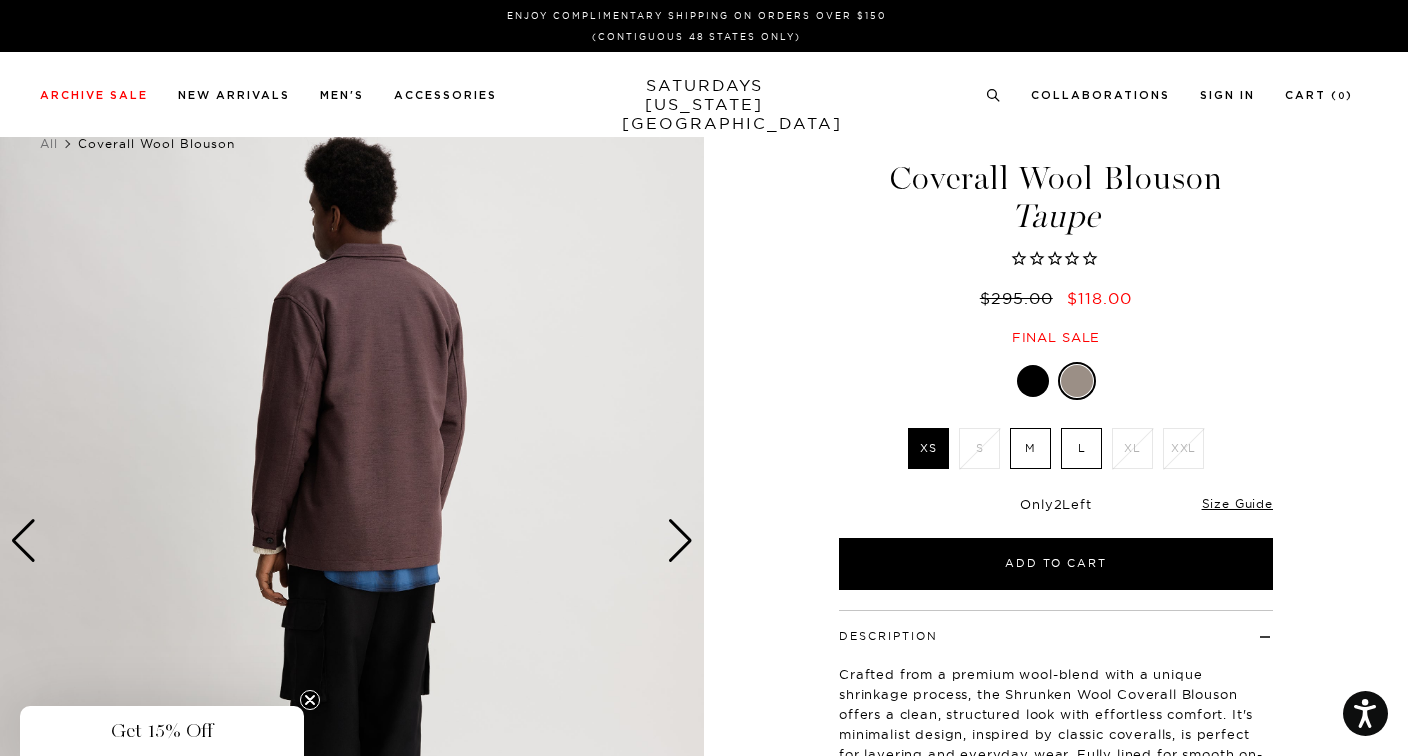 click at bounding box center [23, 541] 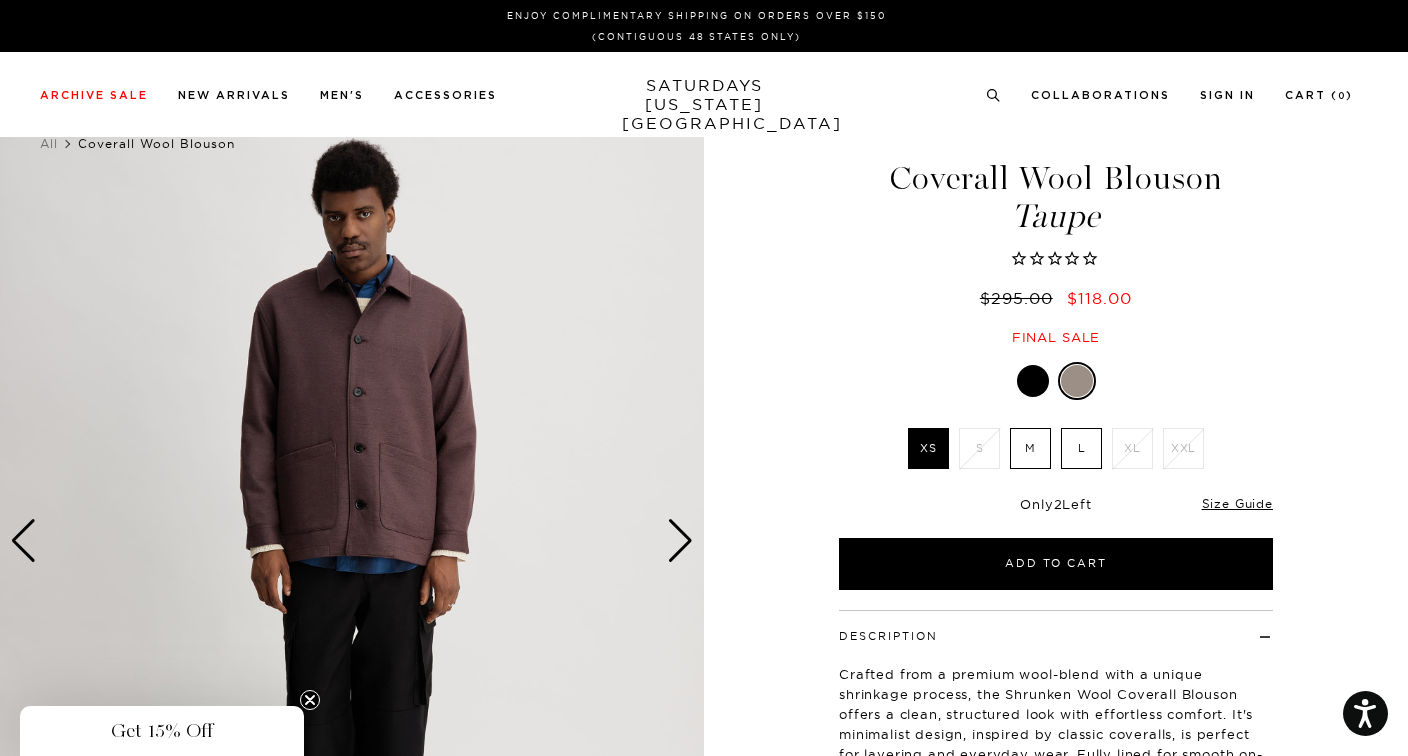 click at bounding box center [23, 541] 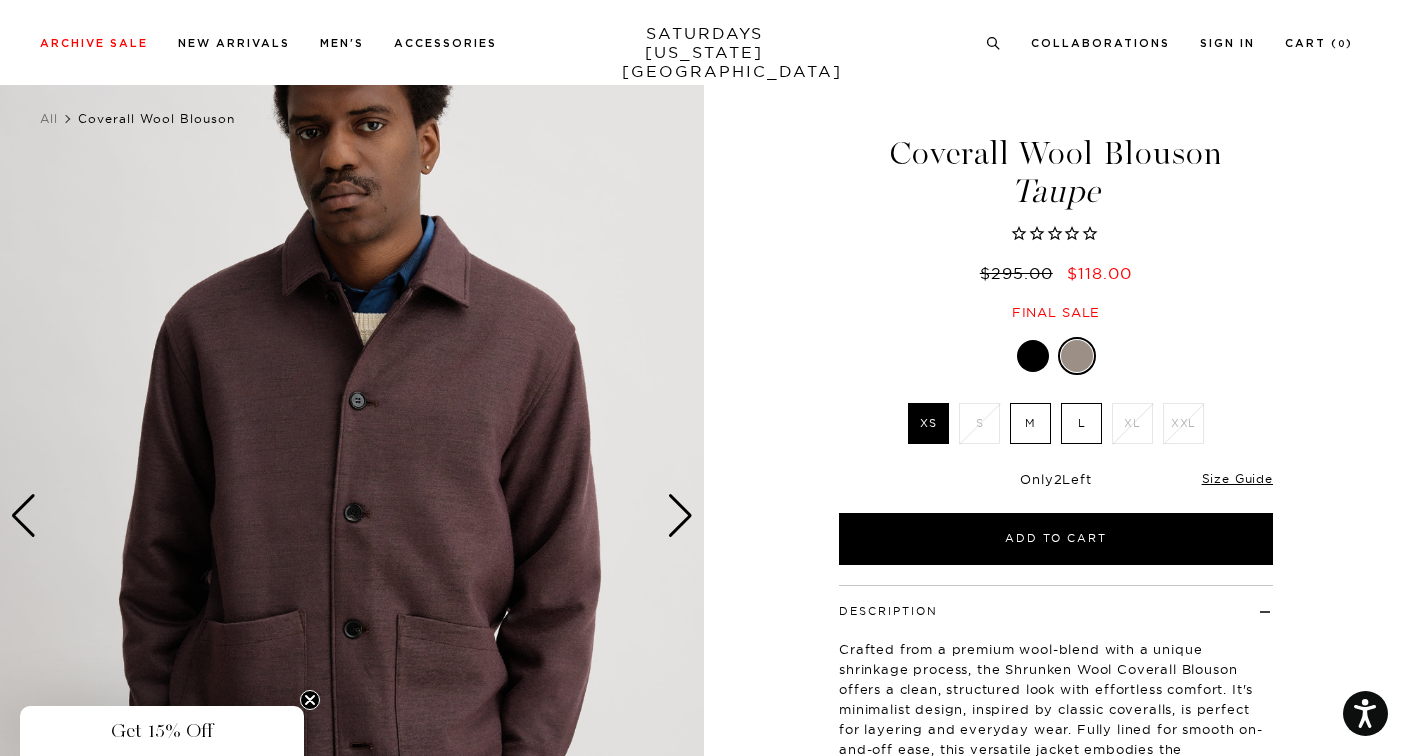 scroll, scrollTop: 22, scrollLeft: 0, axis: vertical 